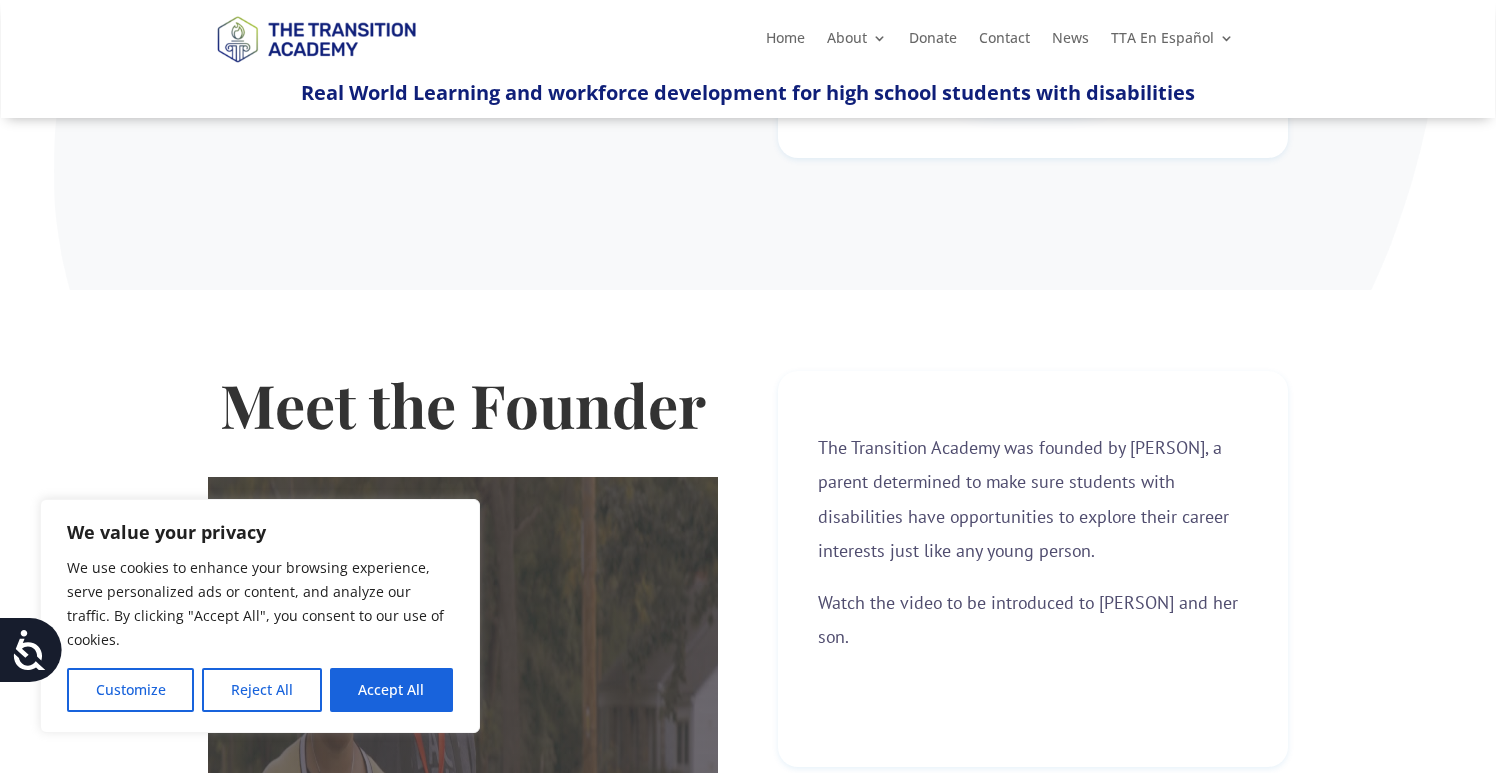 scroll, scrollTop: 523, scrollLeft: 0, axis: vertical 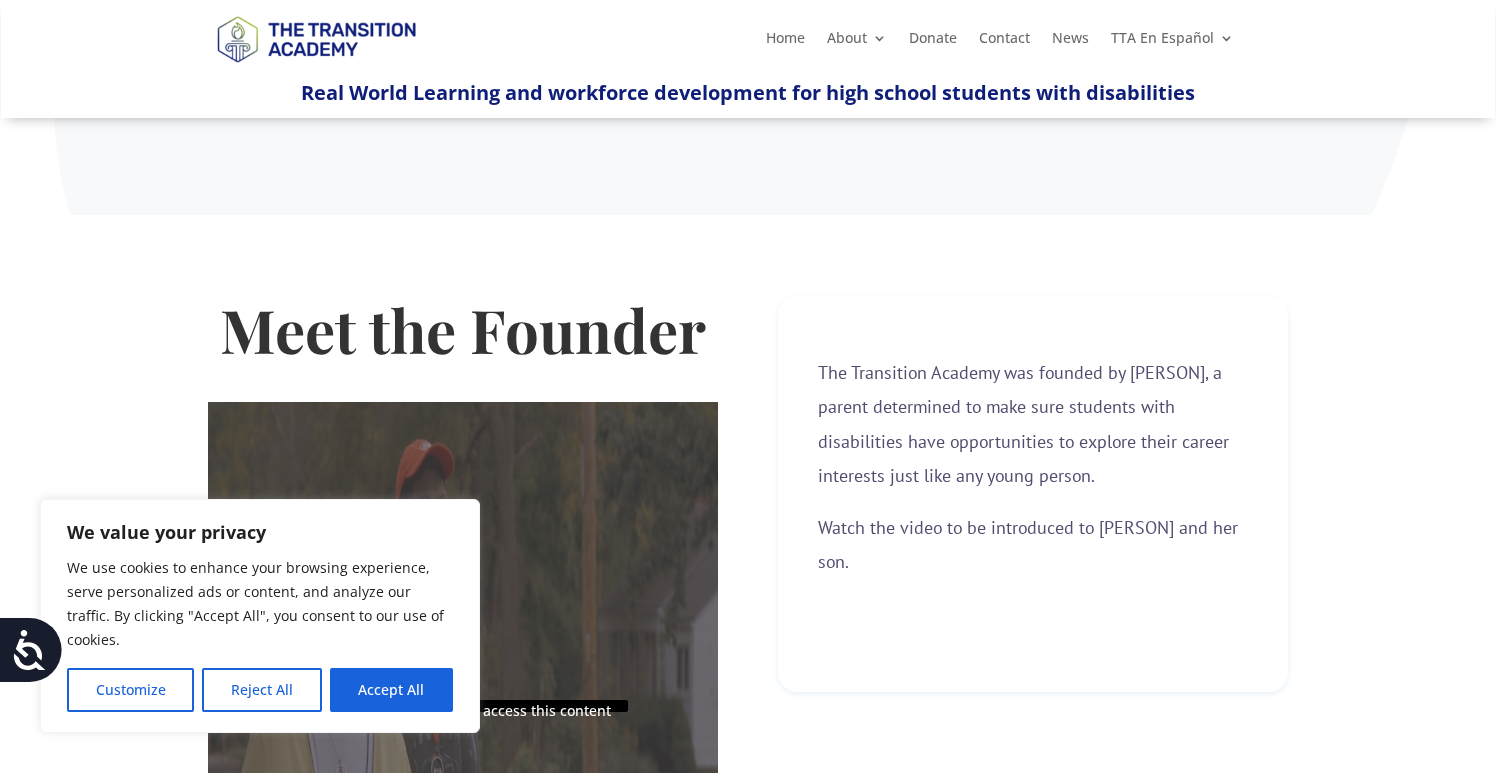 click on "We value your privacy        We use cookies to enhance your browsing experience, serve personalized ads or content, and analyze our traffic. By clicking "Accept All", you consent to our use of cookies.        Customize   Reject All   Accept All" at bounding box center [260, 616] 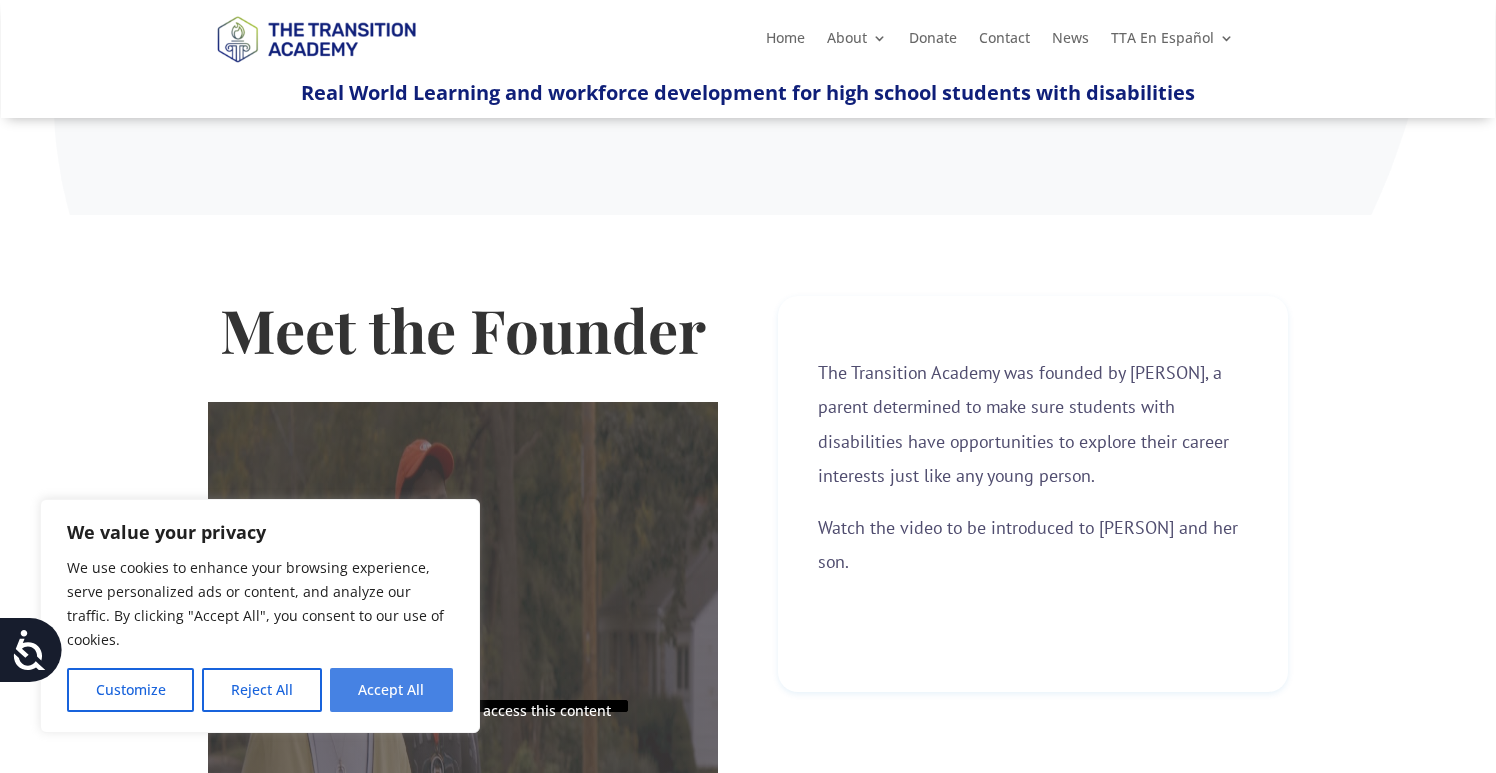 click on "Accept All" at bounding box center (391, 690) 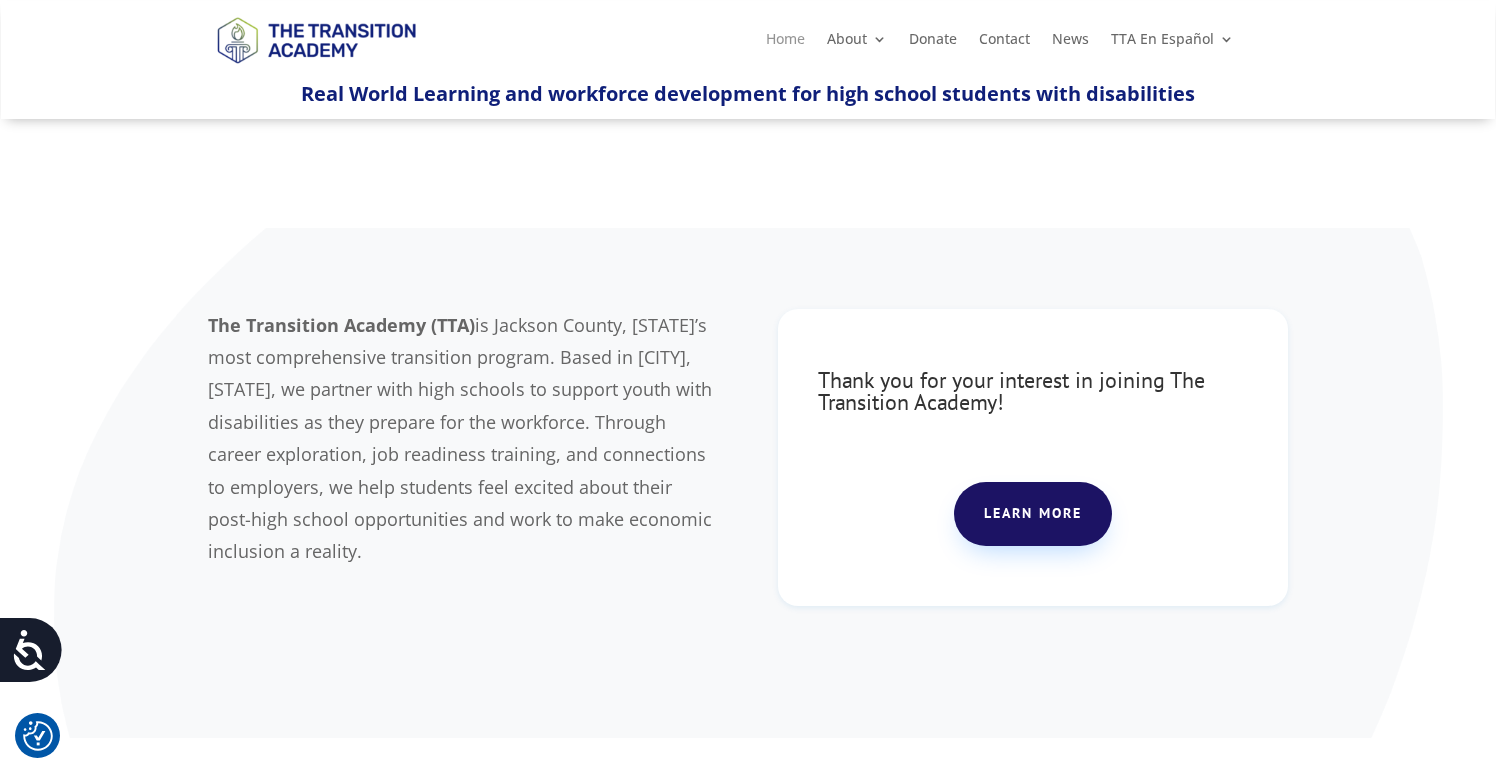 scroll, scrollTop: -2, scrollLeft: 0, axis: vertical 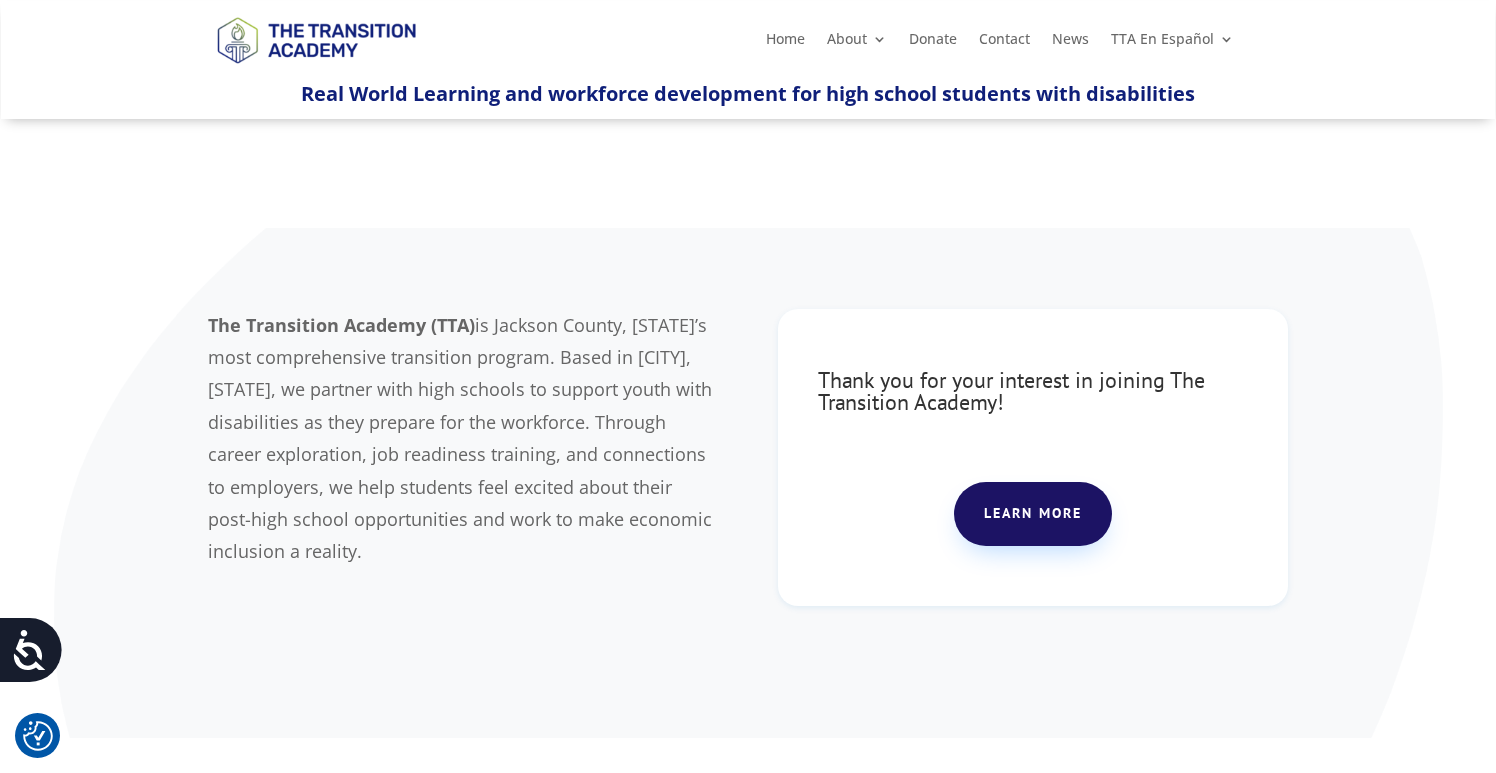 click on "Home
About
About TTA
Team
Board of Directors
Careers
KC DiversAbility College and Career Fair
Donate
Contact
News
TTA En Español
Inicio
Sobre Nosotros
Contacto
Noticias
Home
About
About TTA
Team
Board of Directors
Careers
KC DiversAbility College and Career Fair
Donate
Contact
News
TTA En Español
Inicio
Sobre Nosotros
Contacto
Noticias" at bounding box center [991, 39] 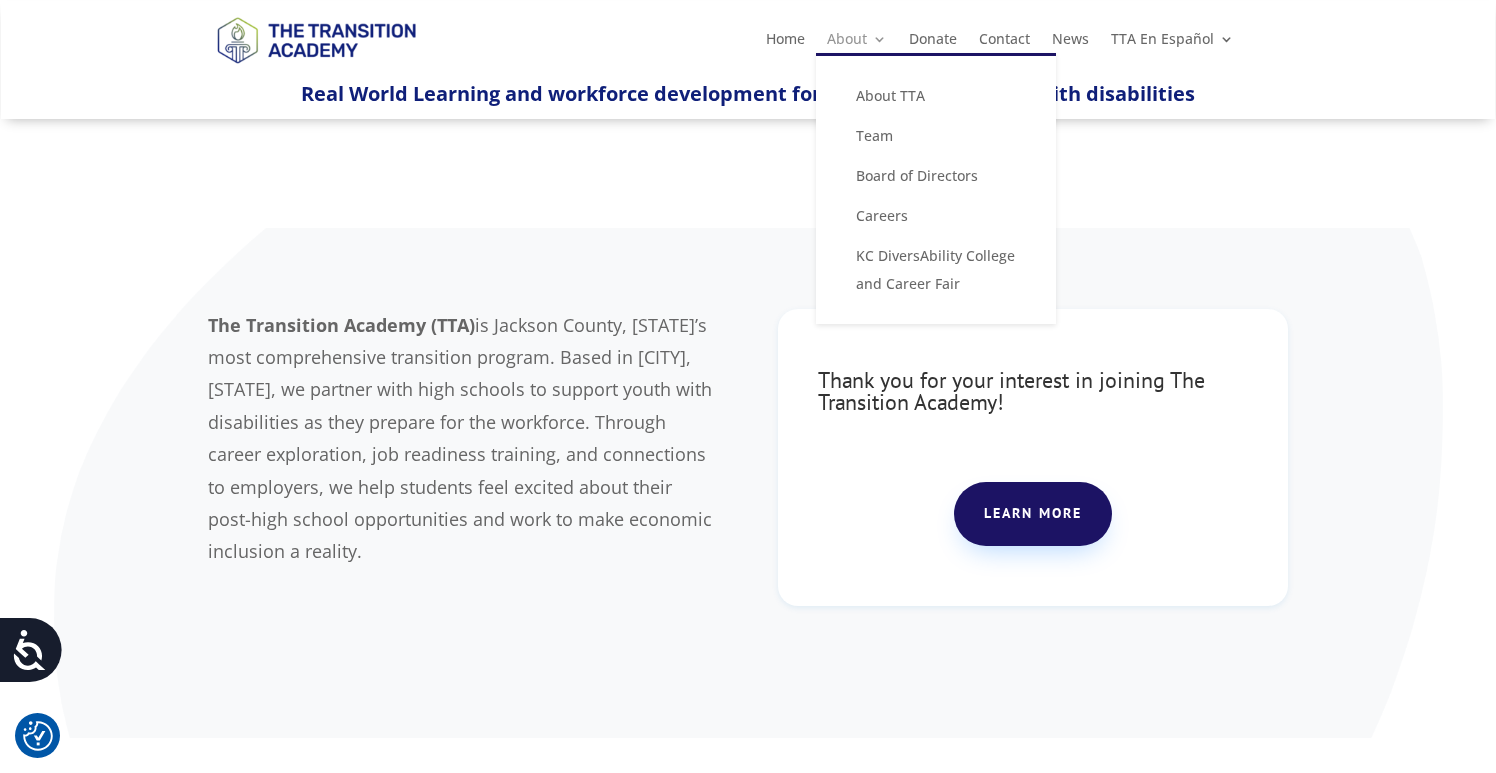 click on "About" at bounding box center [857, 43] 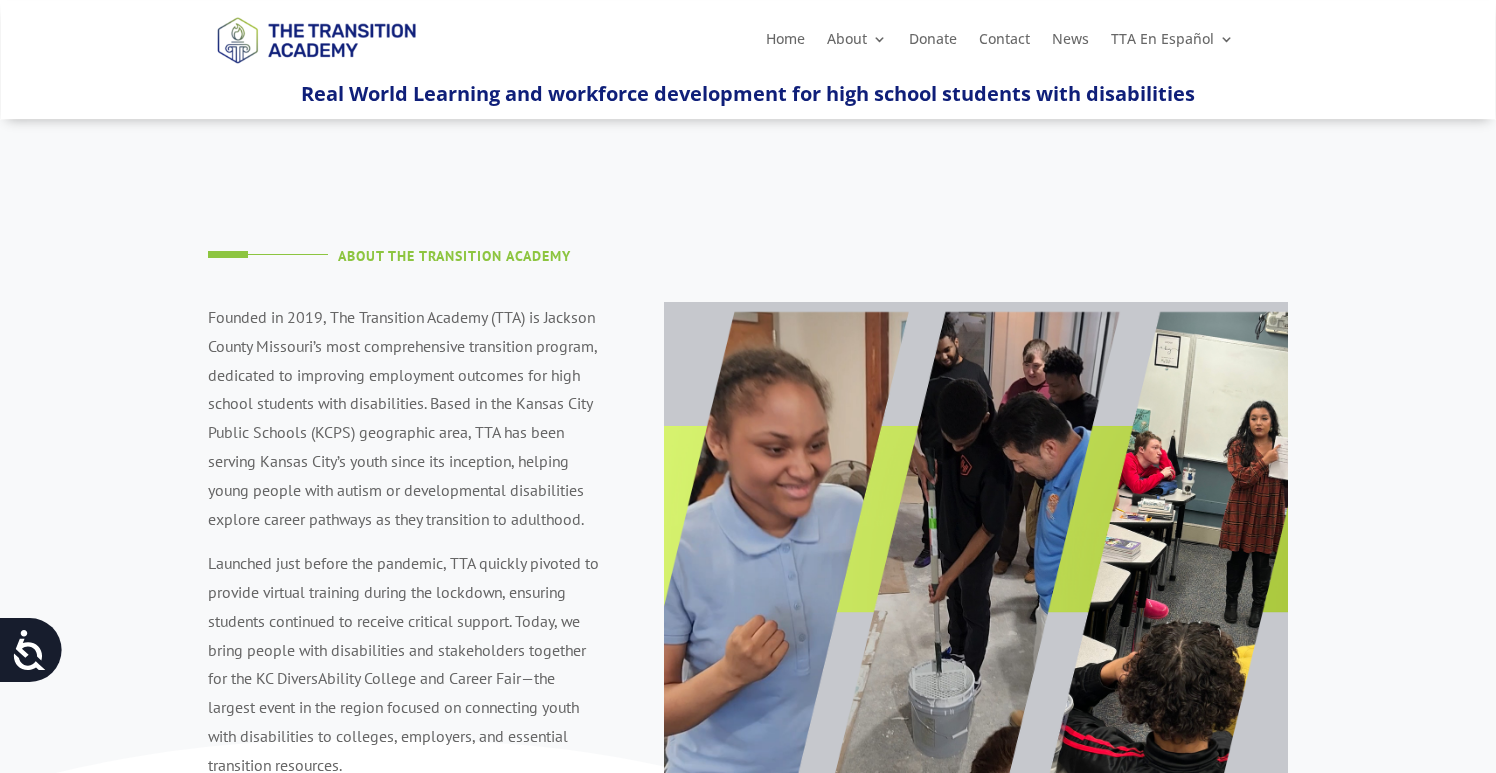 scroll, scrollTop: 0, scrollLeft: 0, axis: both 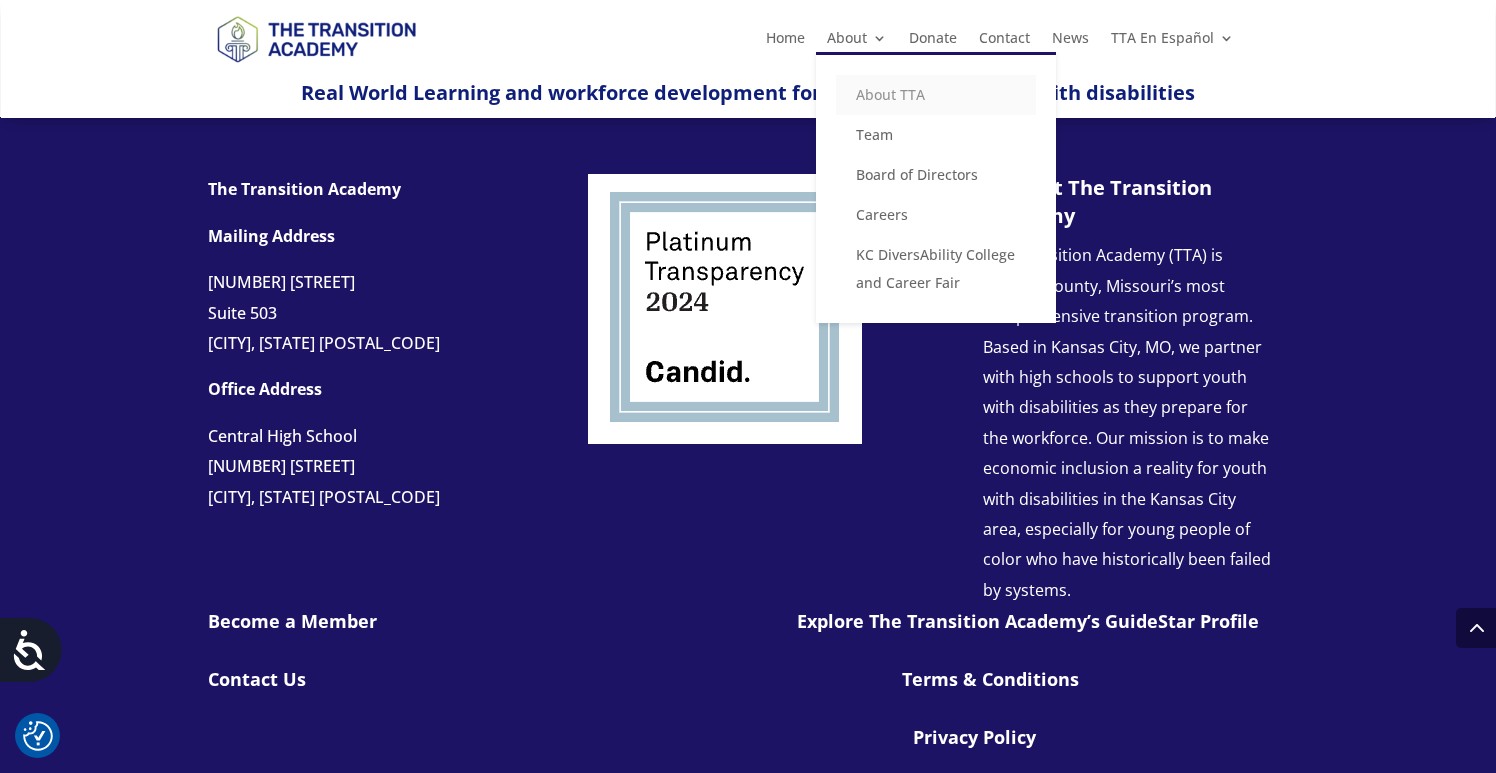 click on "About TTA" at bounding box center (936, 95) 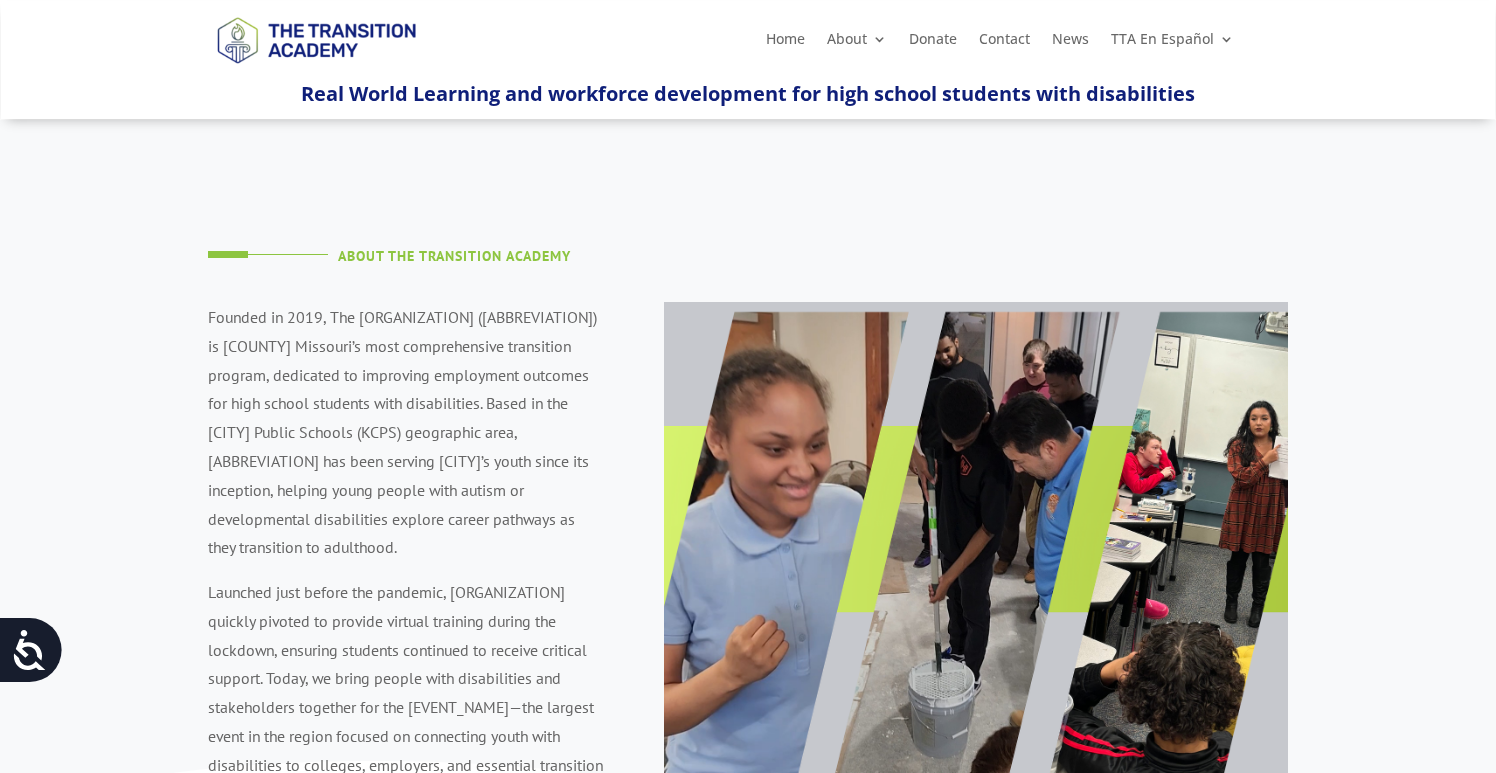 scroll, scrollTop: 0, scrollLeft: 0, axis: both 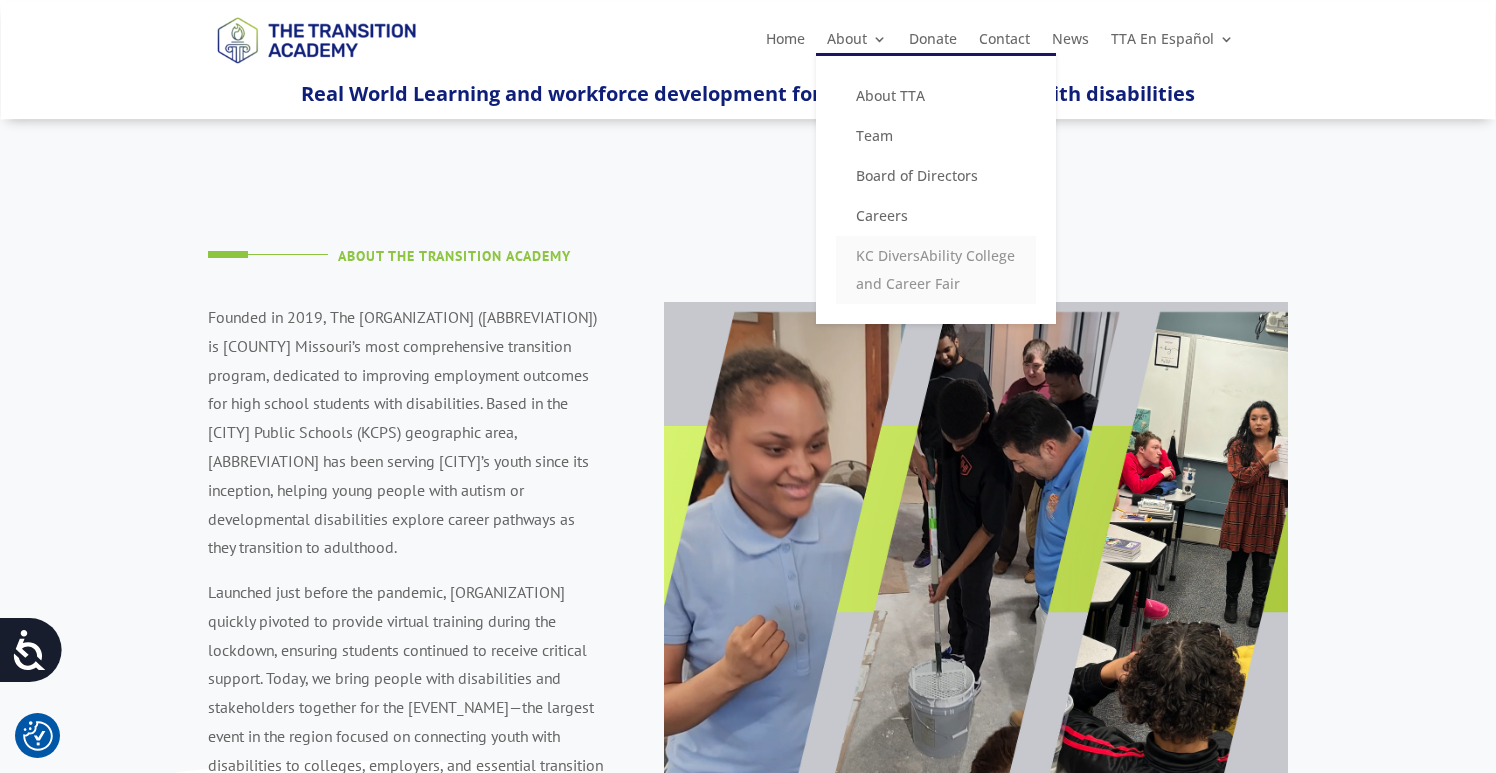 click on "KC DiversAbility College and Career Fair" at bounding box center [936, 270] 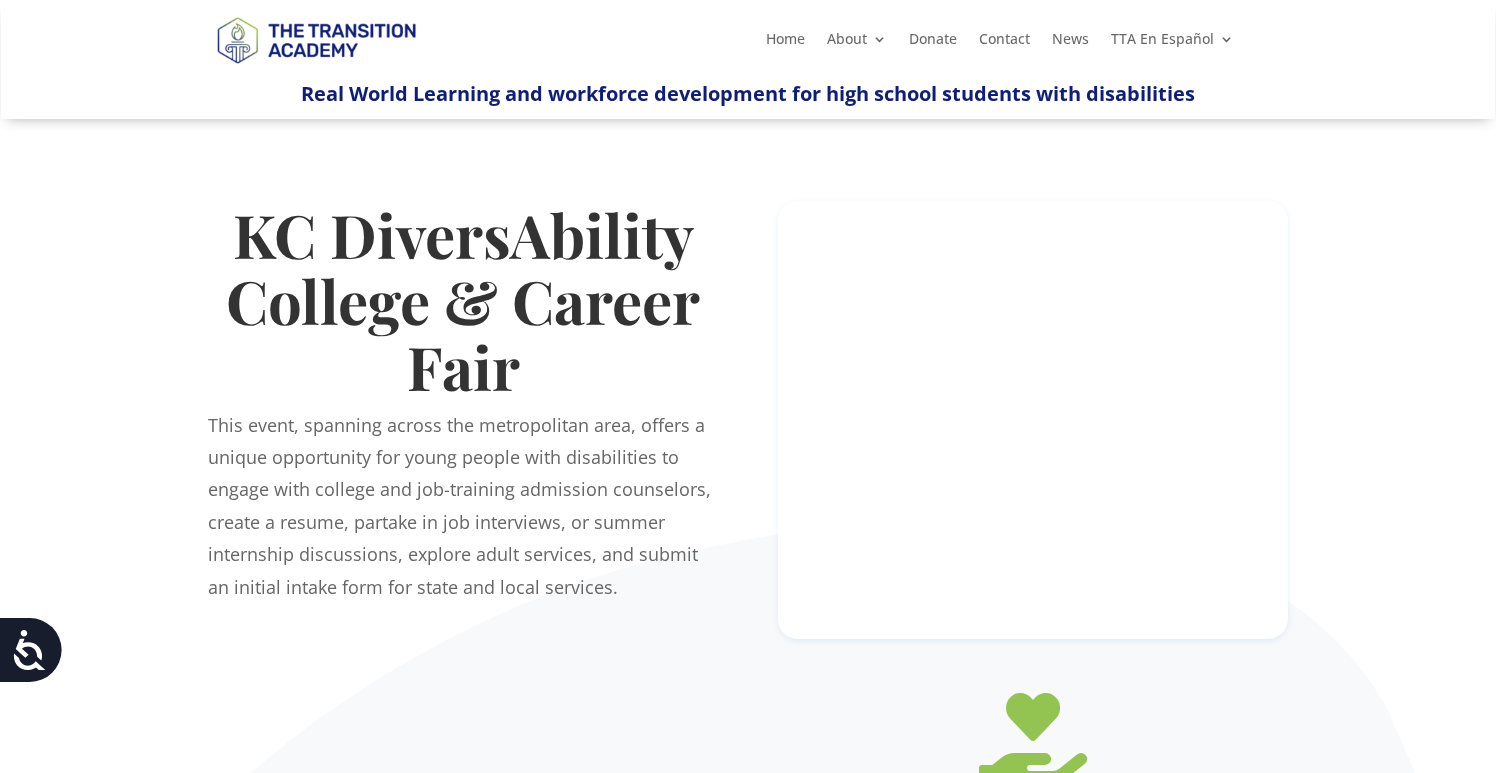 scroll, scrollTop: 0, scrollLeft: 0, axis: both 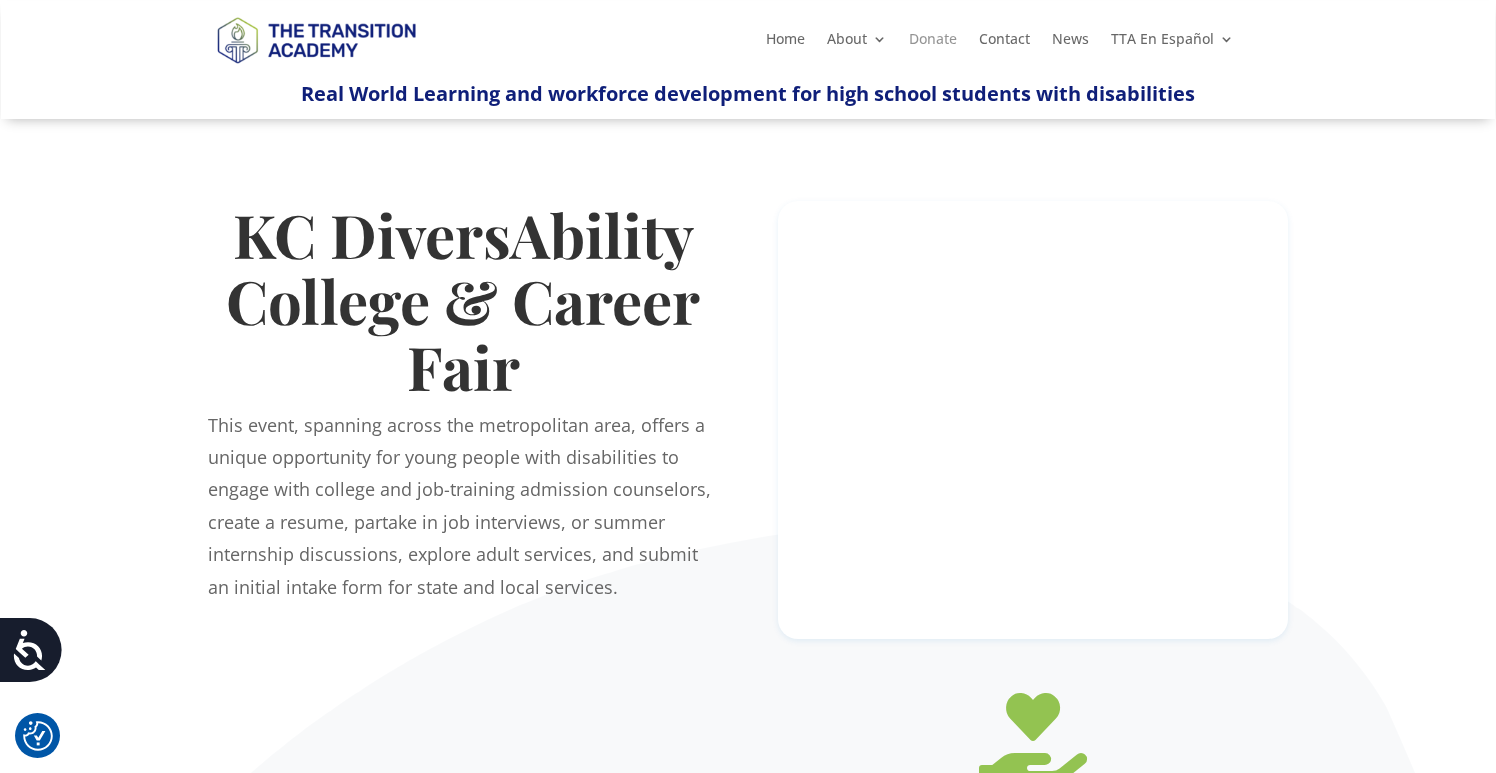 click on "Donate" at bounding box center (933, 43) 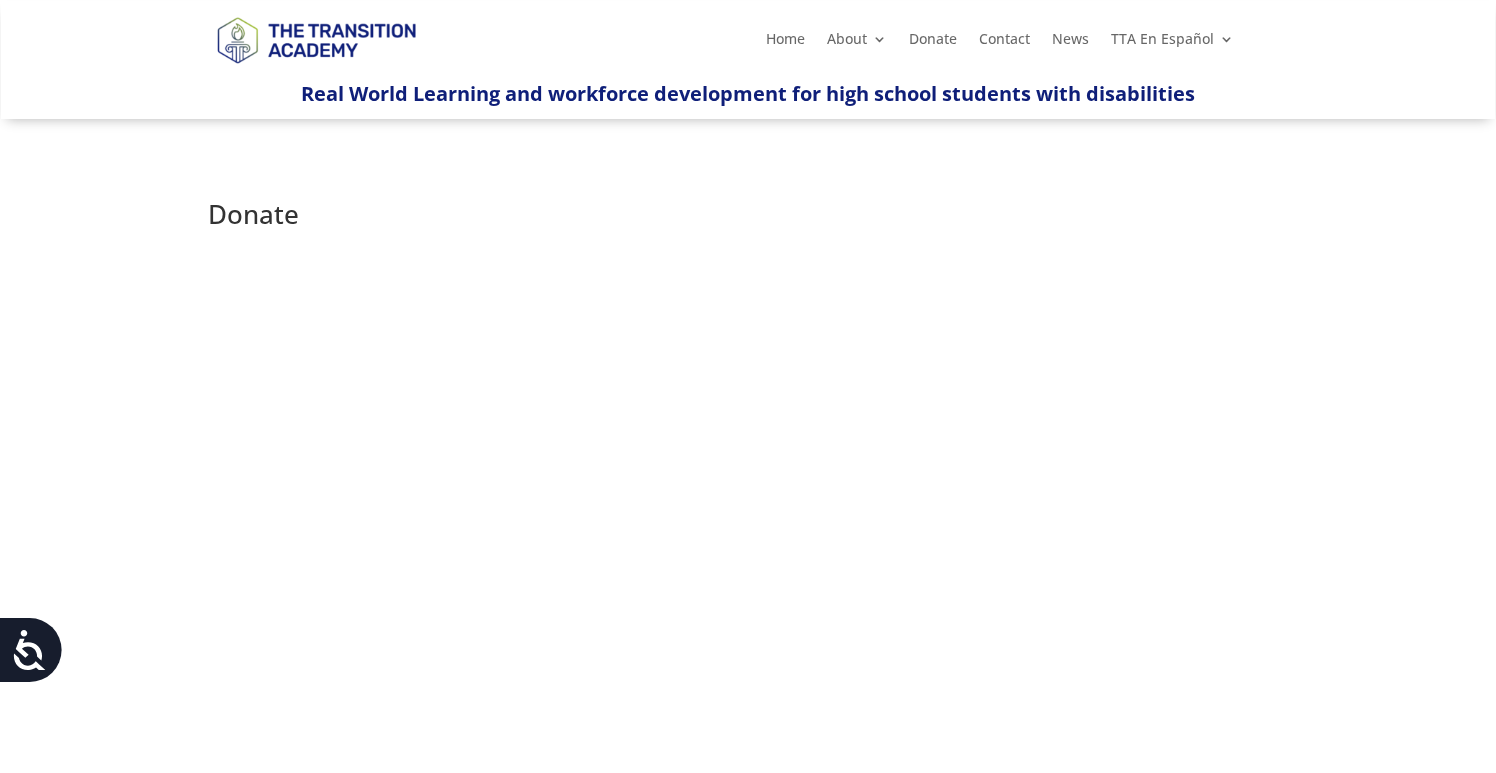 scroll, scrollTop: 0, scrollLeft: 0, axis: both 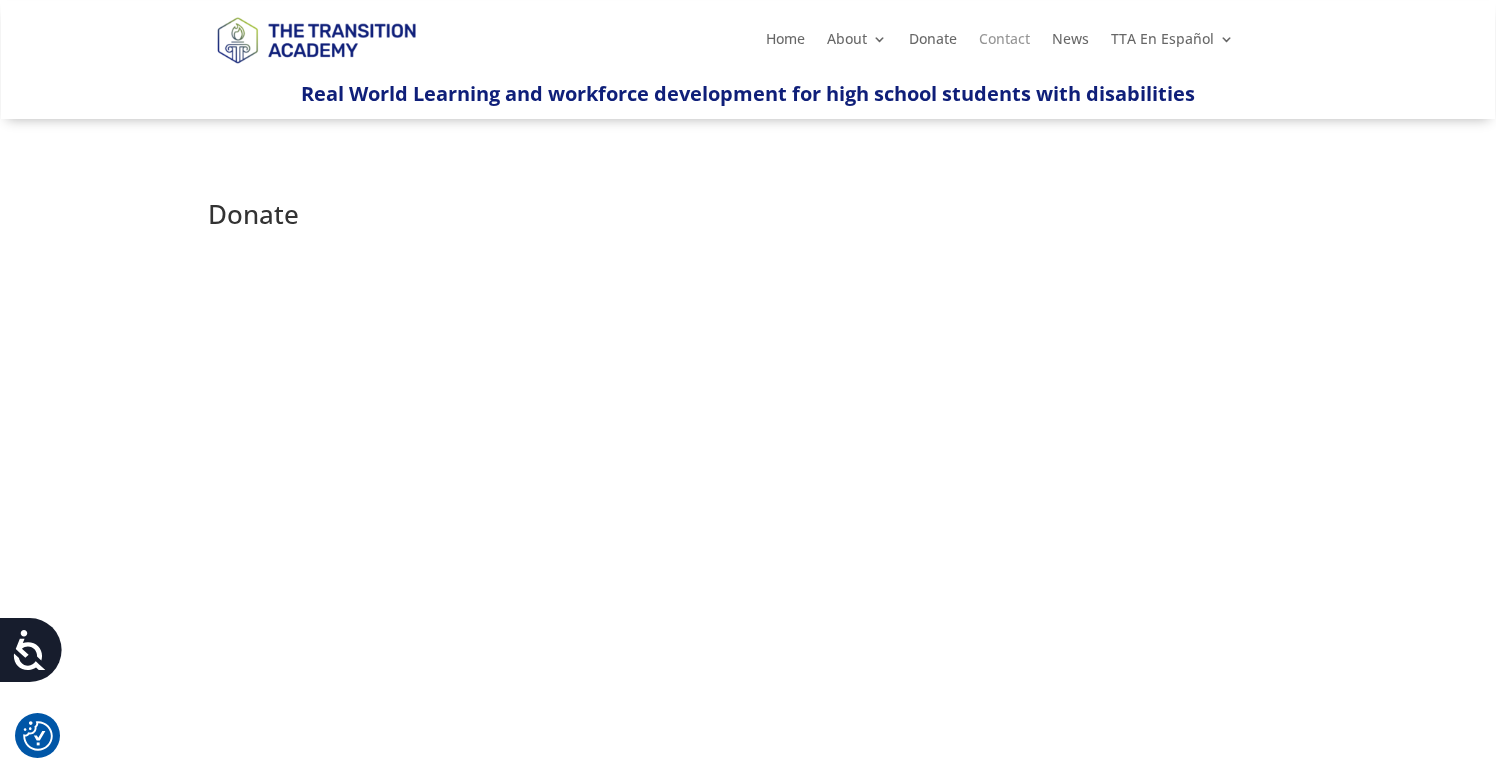 click on "Contact" at bounding box center (1004, 43) 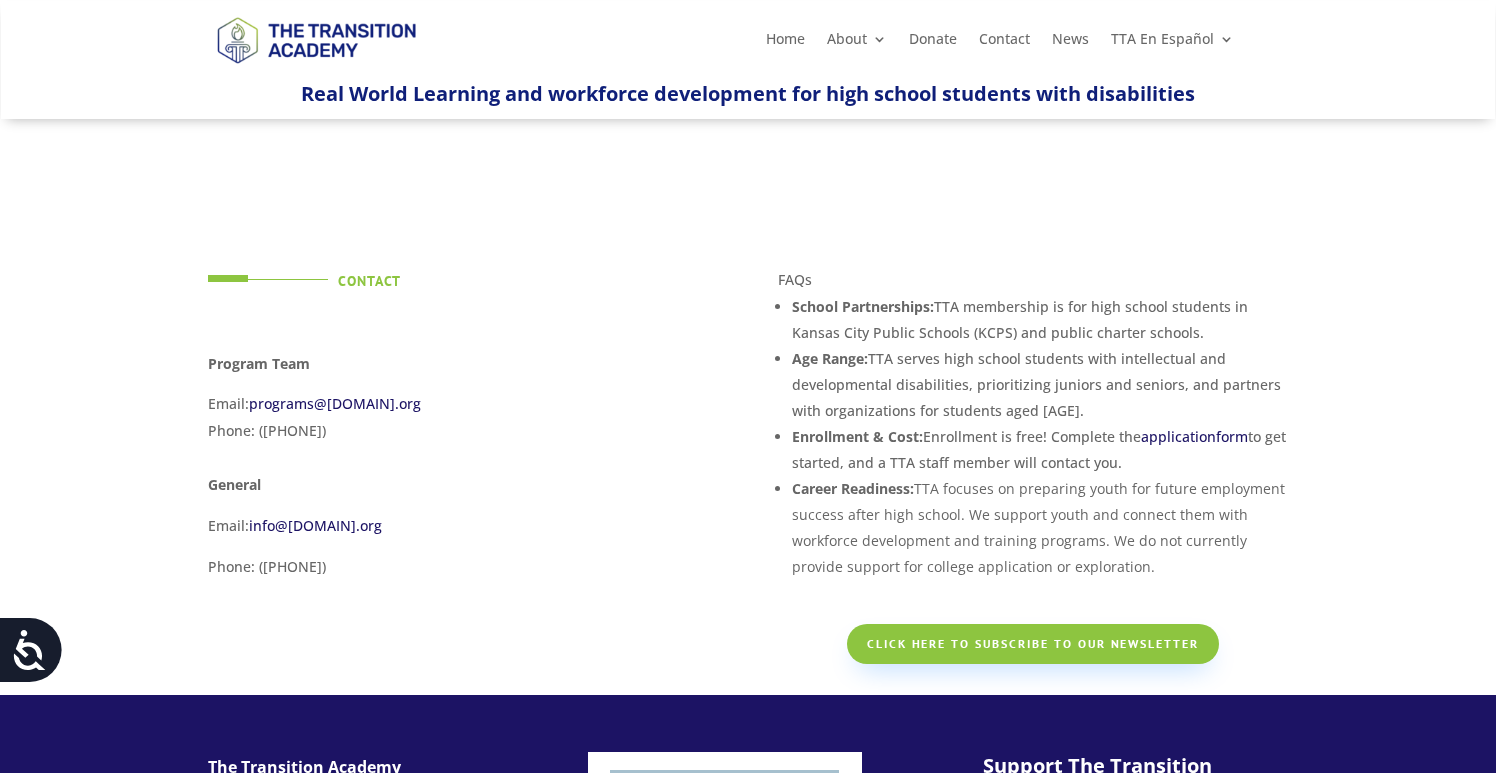 scroll, scrollTop: 0, scrollLeft: 0, axis: both 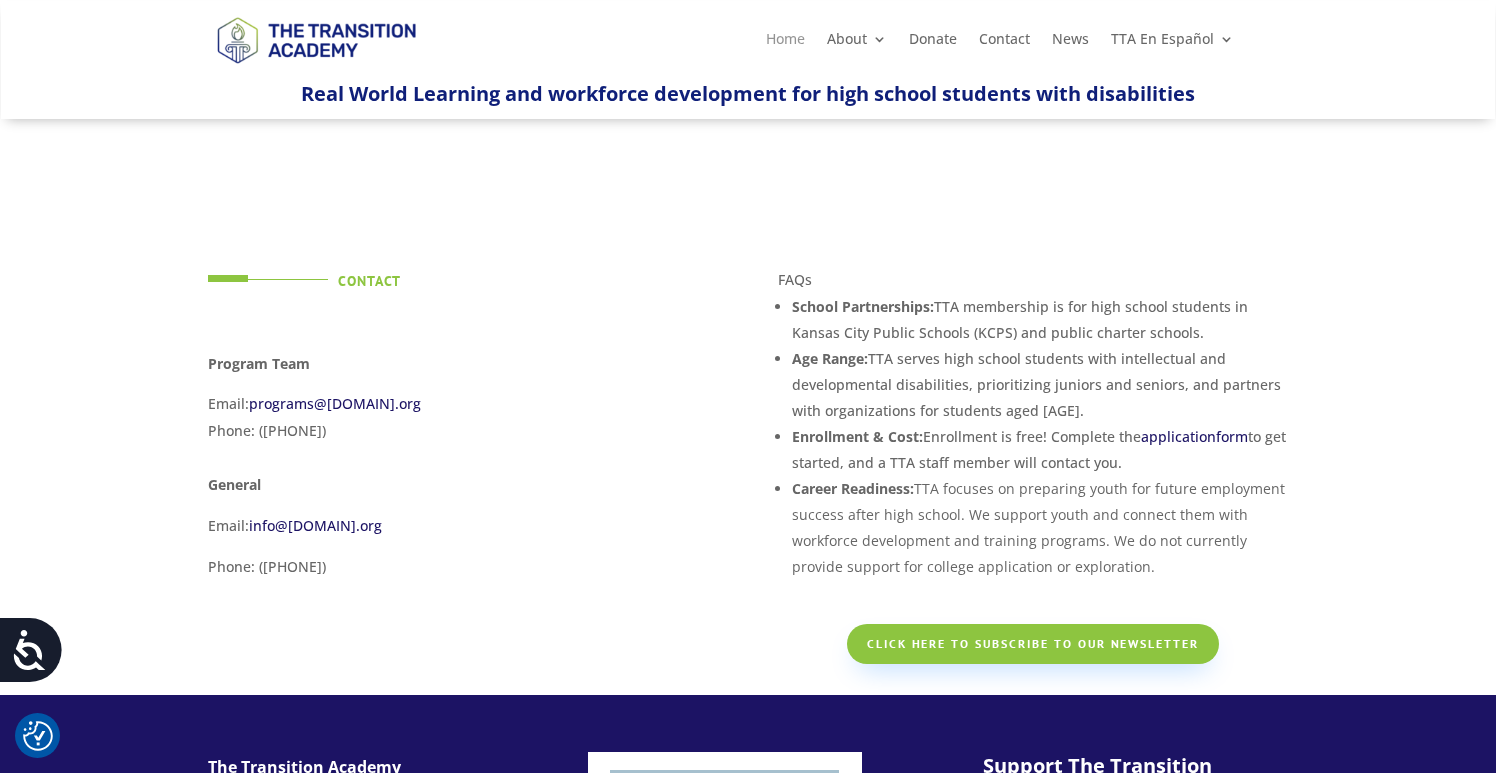 click on "Home" at bounding box center [785, 43] 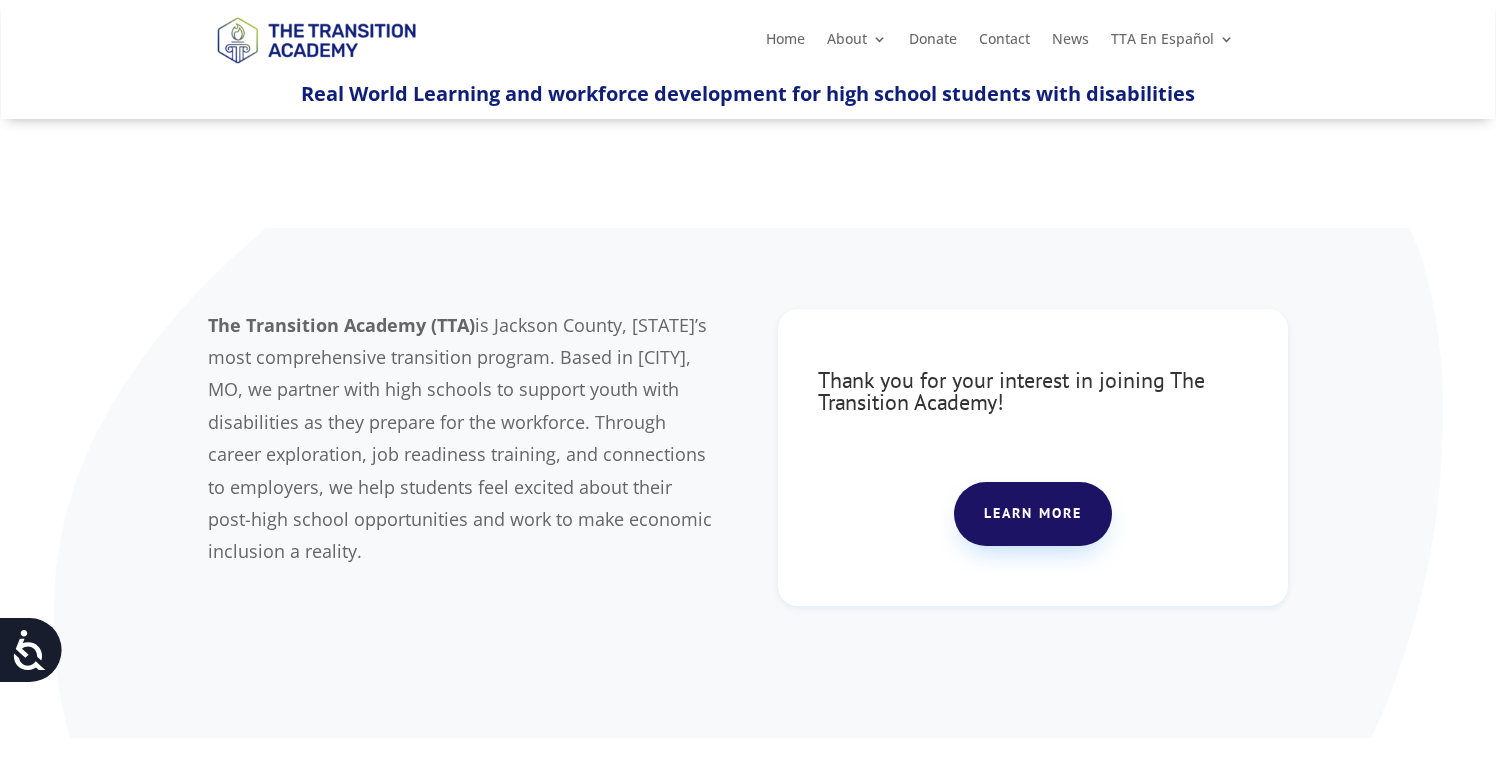 scroll, scrollTop: 0, scrollLeft: 0, axis: both 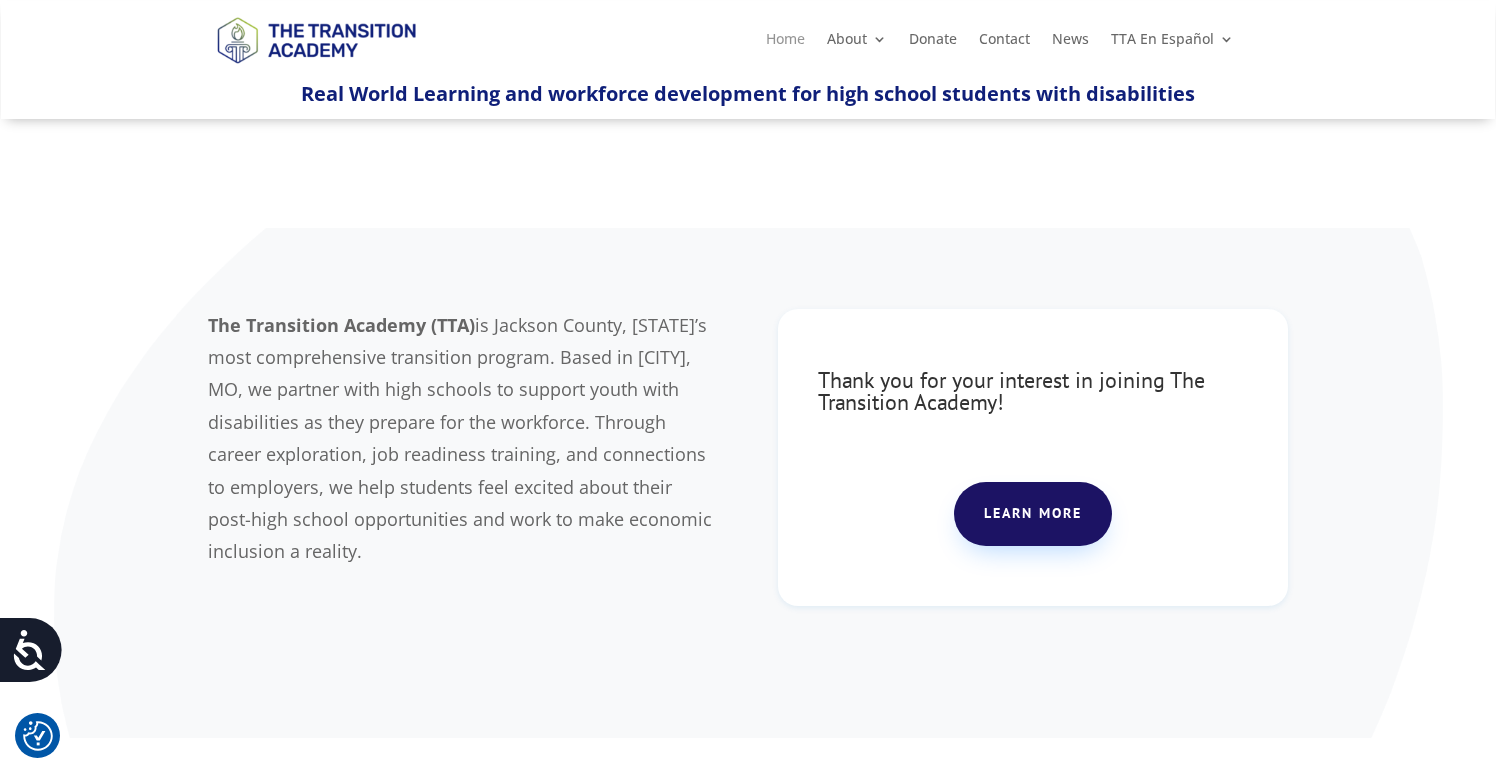 click on "Home" at bounding box center (785, 43) 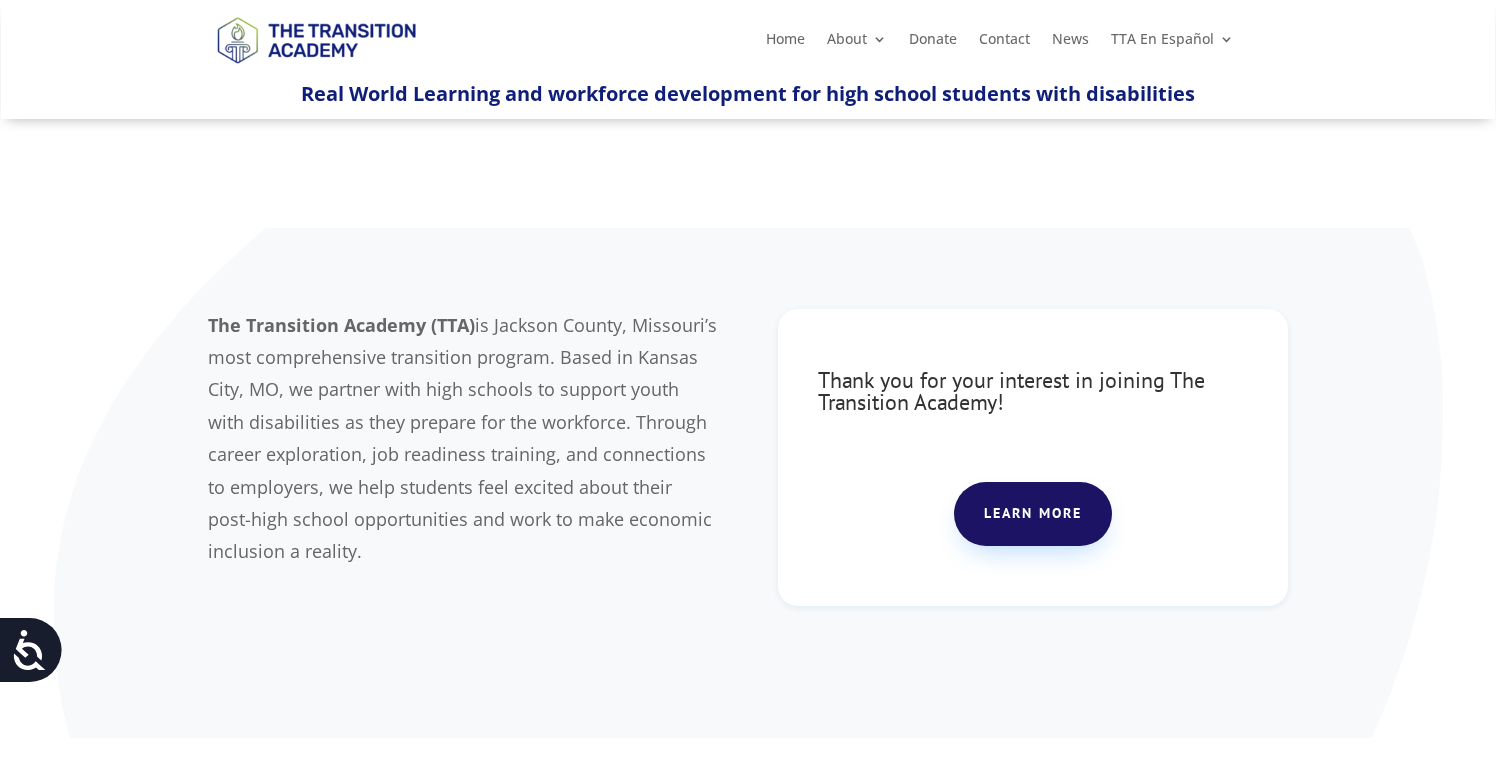 scroll, scrollTop: 0, scrollLeft: 0, axis: both 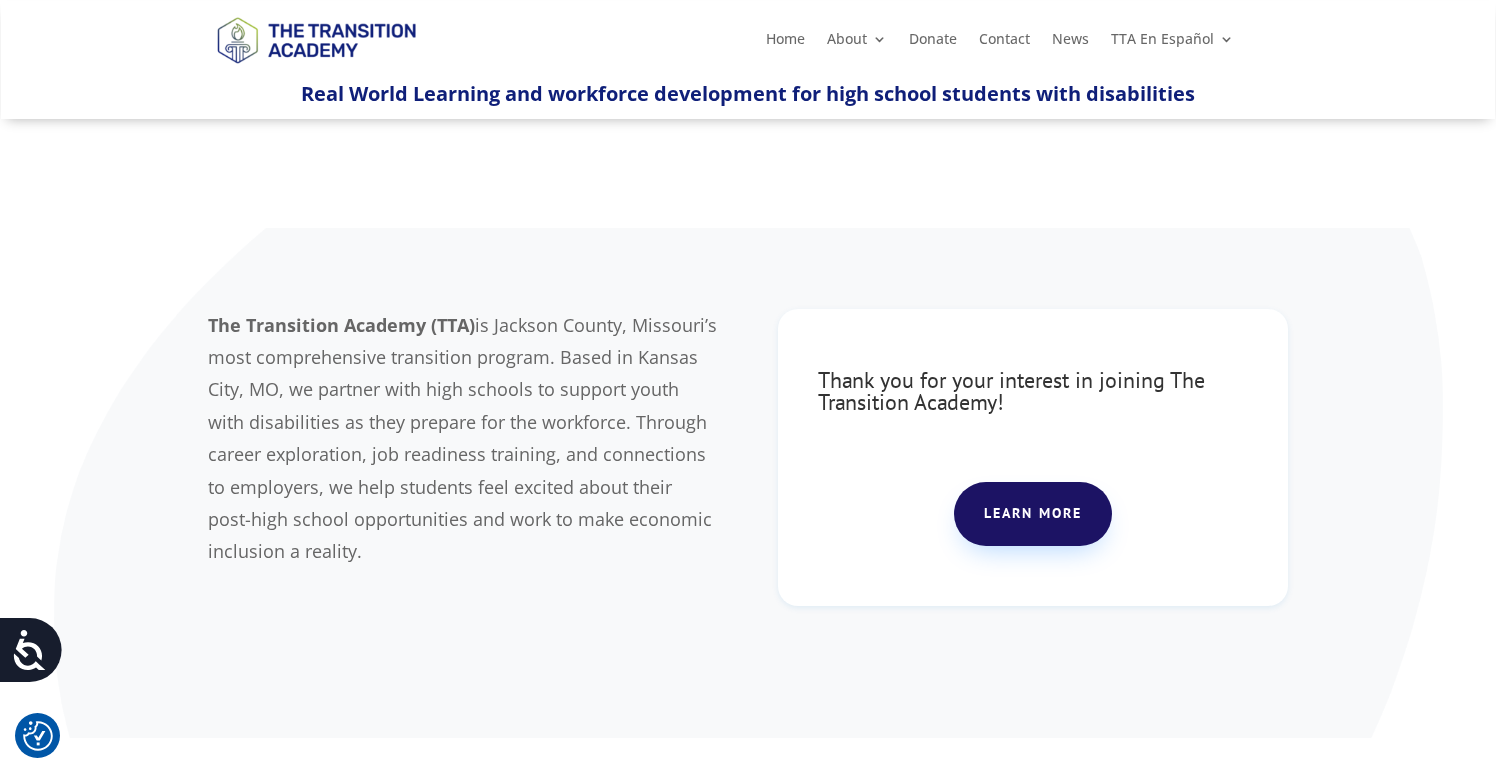 click at bounding box center [316, 39] 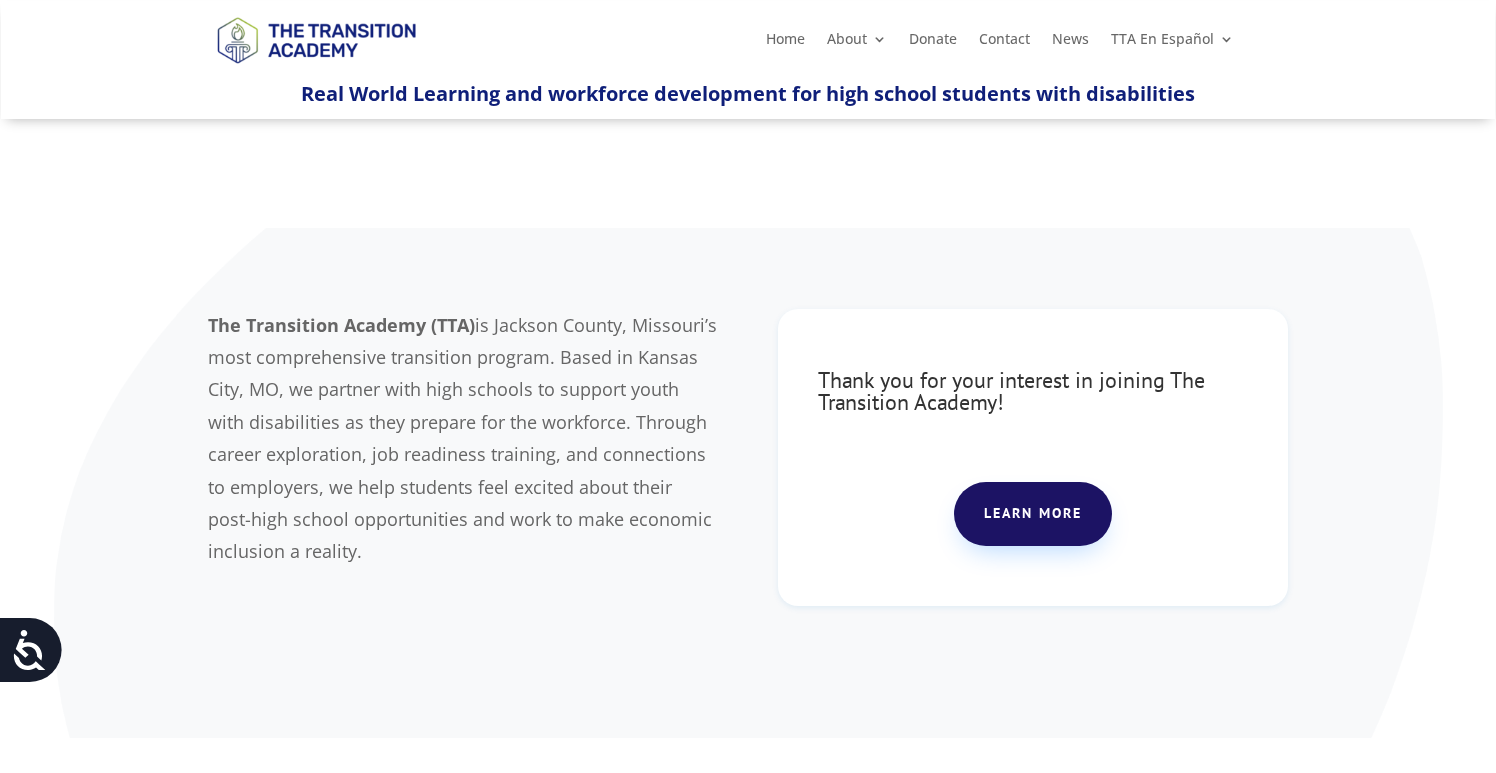 scroll, scrollTop: 0, scrollLeft: 0, axis: both 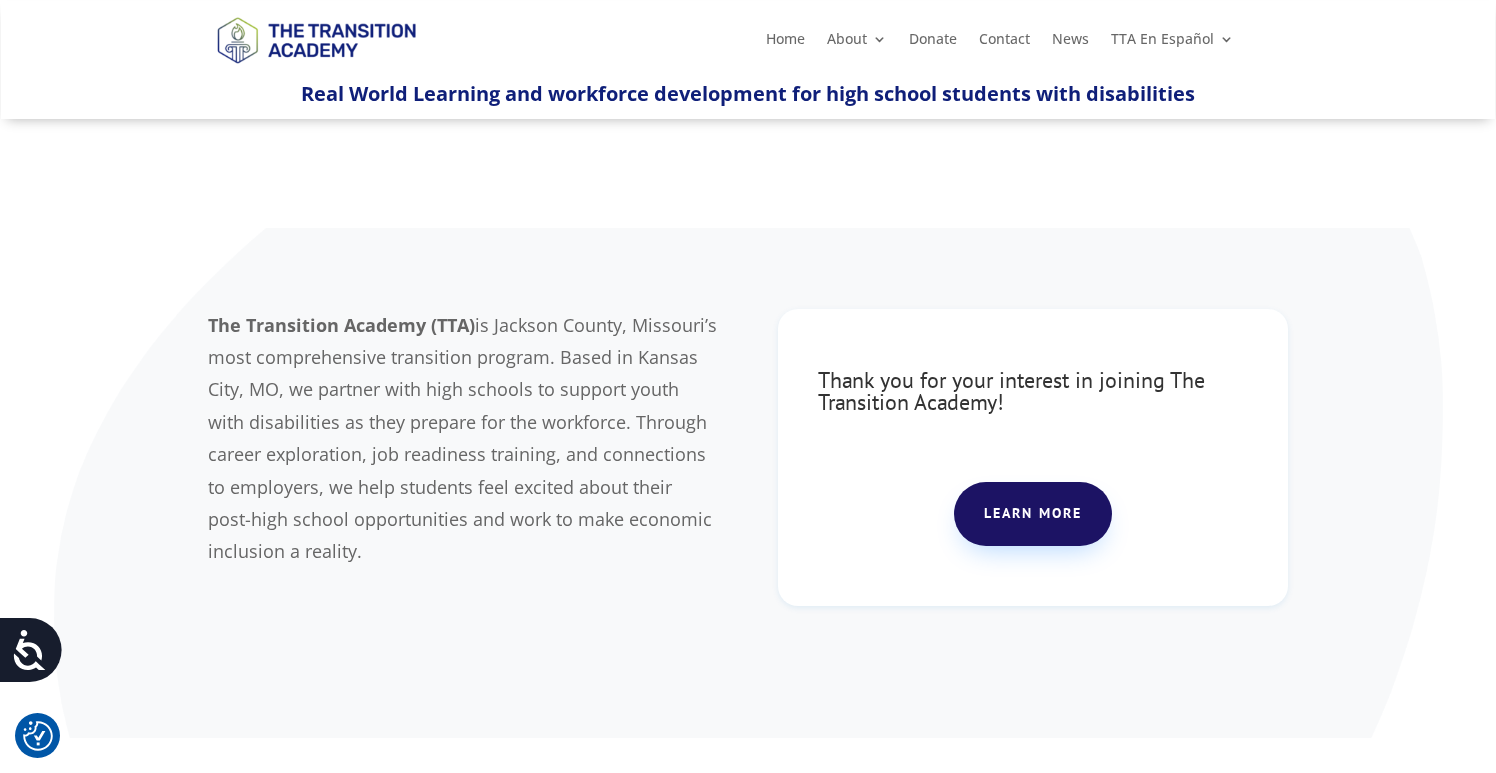 click on "Learn more" at bounding box center [1033, 514] 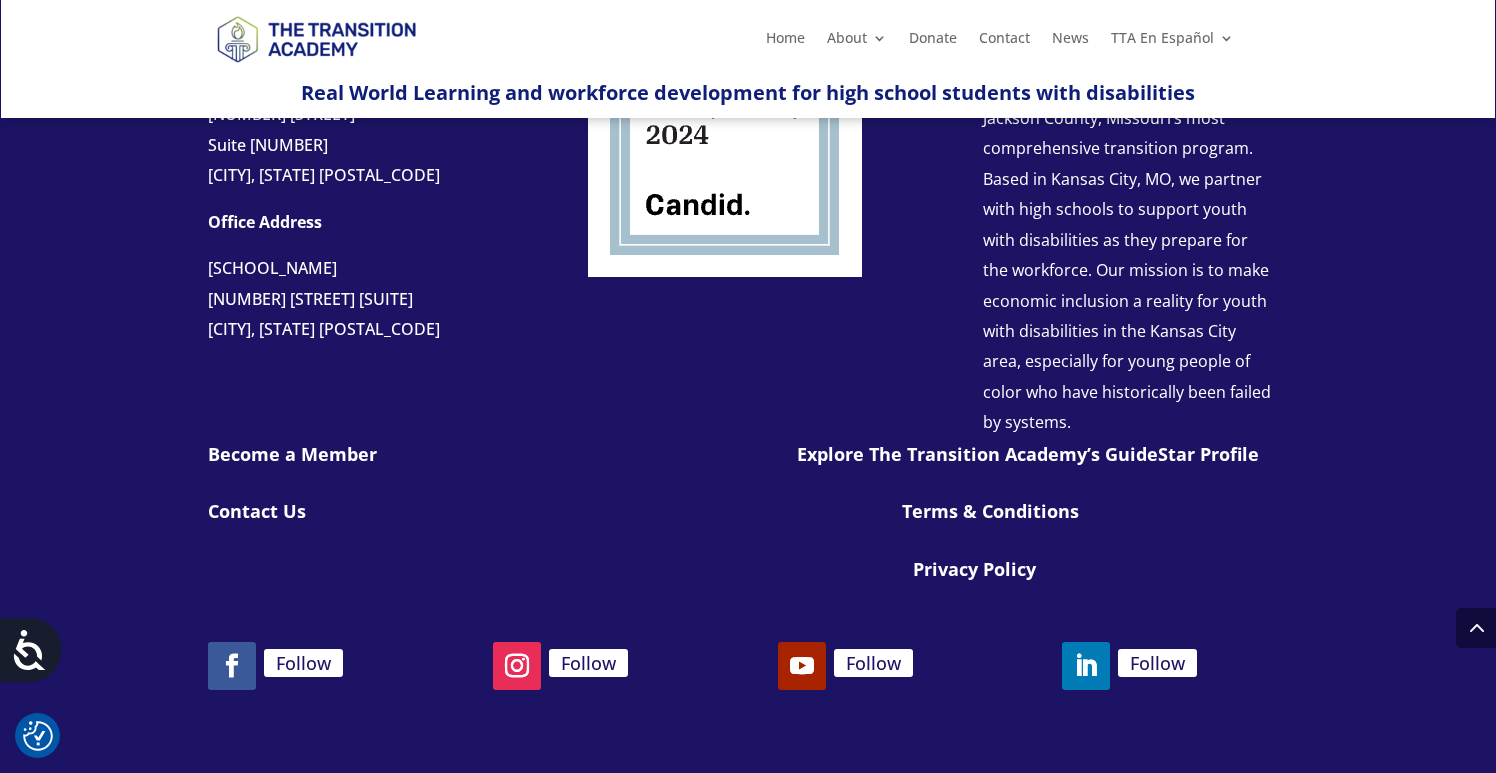 scroll, scrollTop: 2007, scrollLeft: 0, axis: vertical 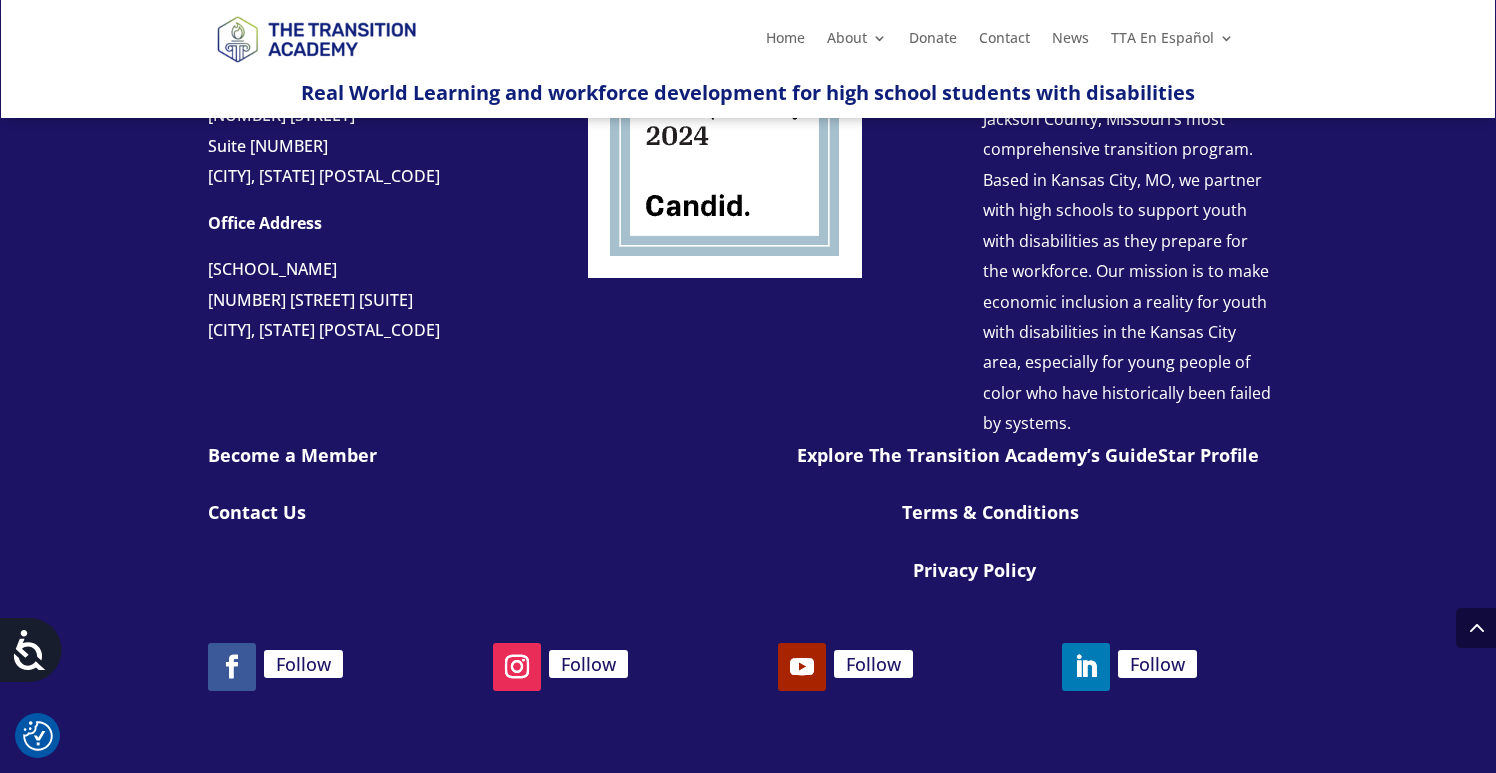 click on "Explore The Transition Academy’s GuideStar Profile" at bounding box center [1028, 455] 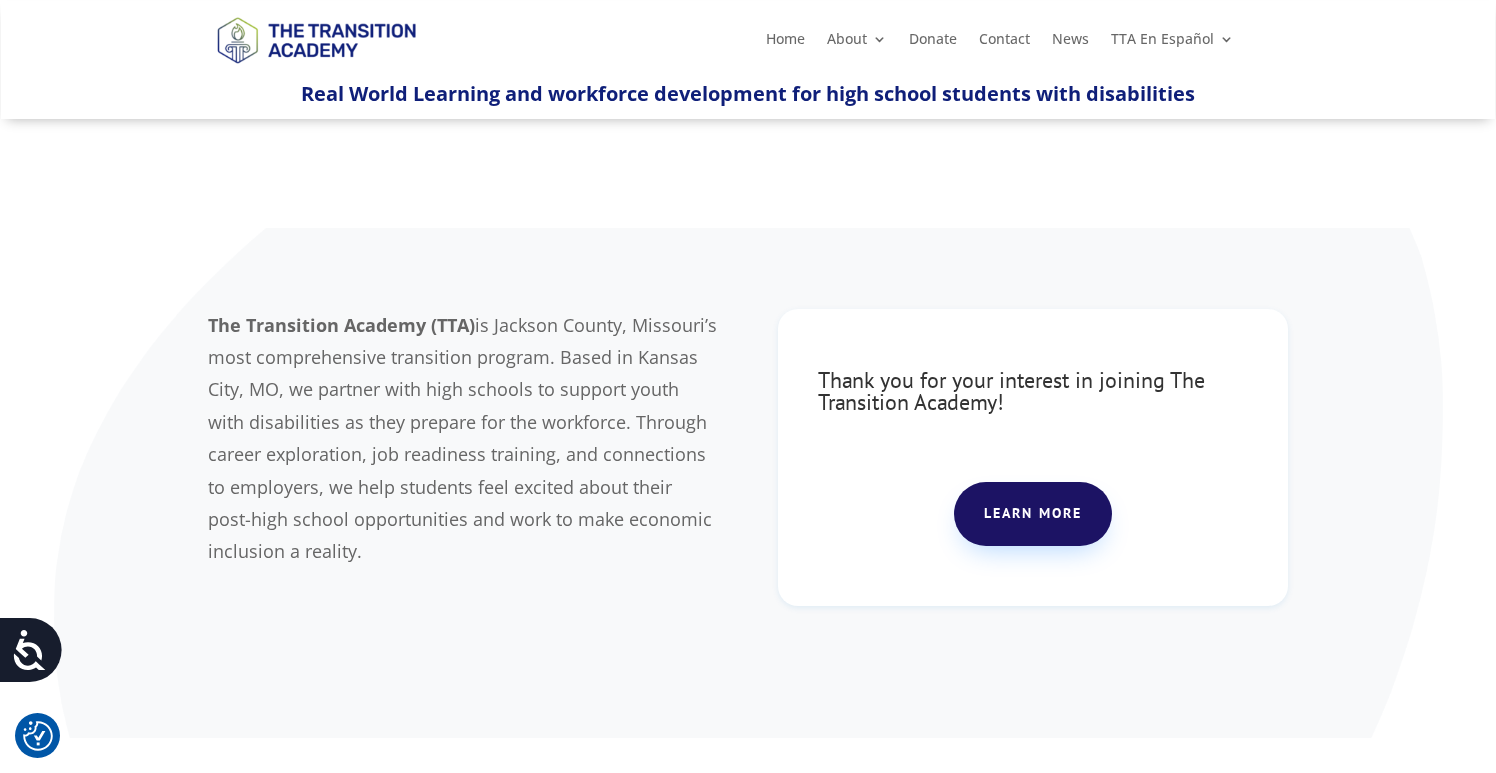 scroll, scrollTop: 0, scrollLeft: 0, axis: both 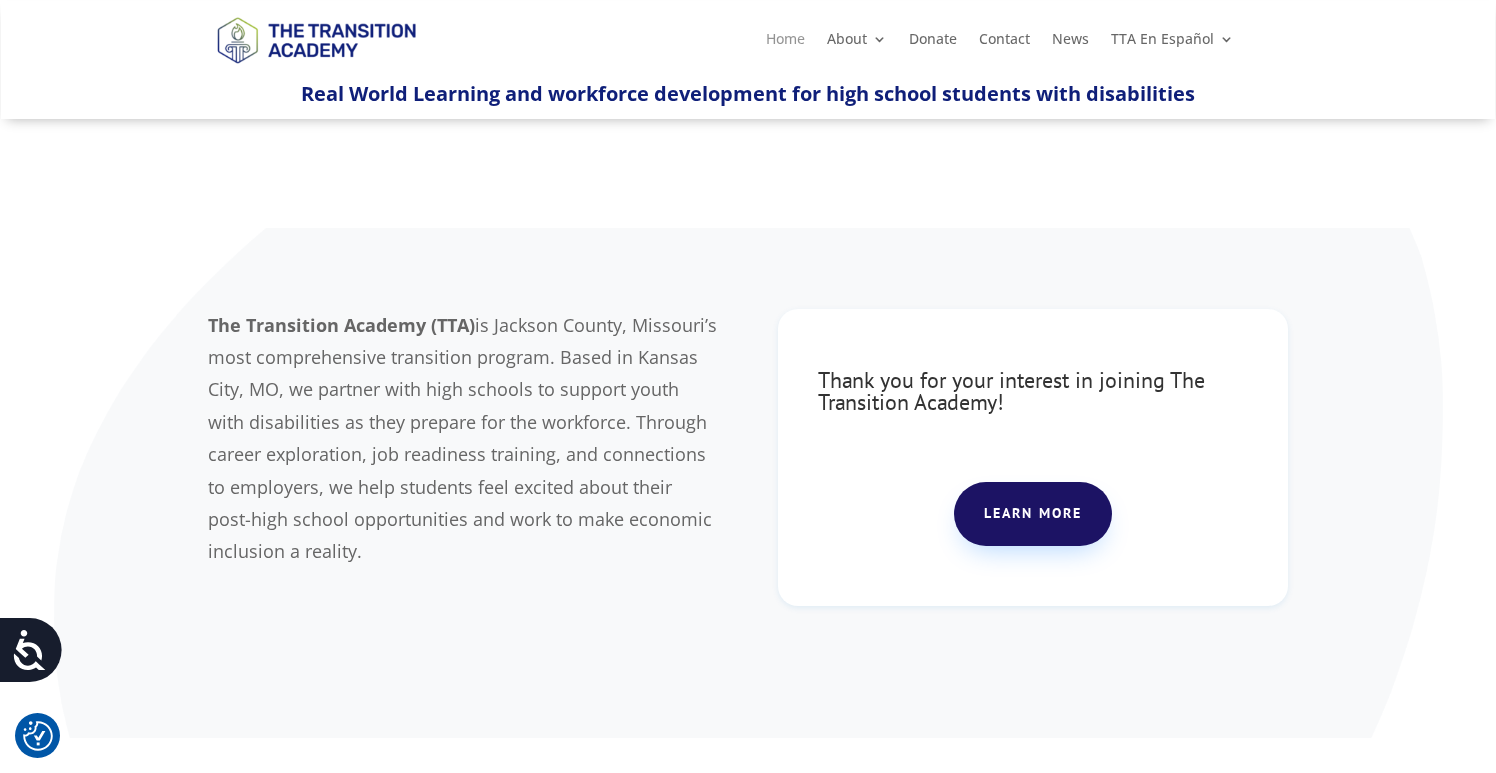 click on "Home" at bounding box center [785, 43] 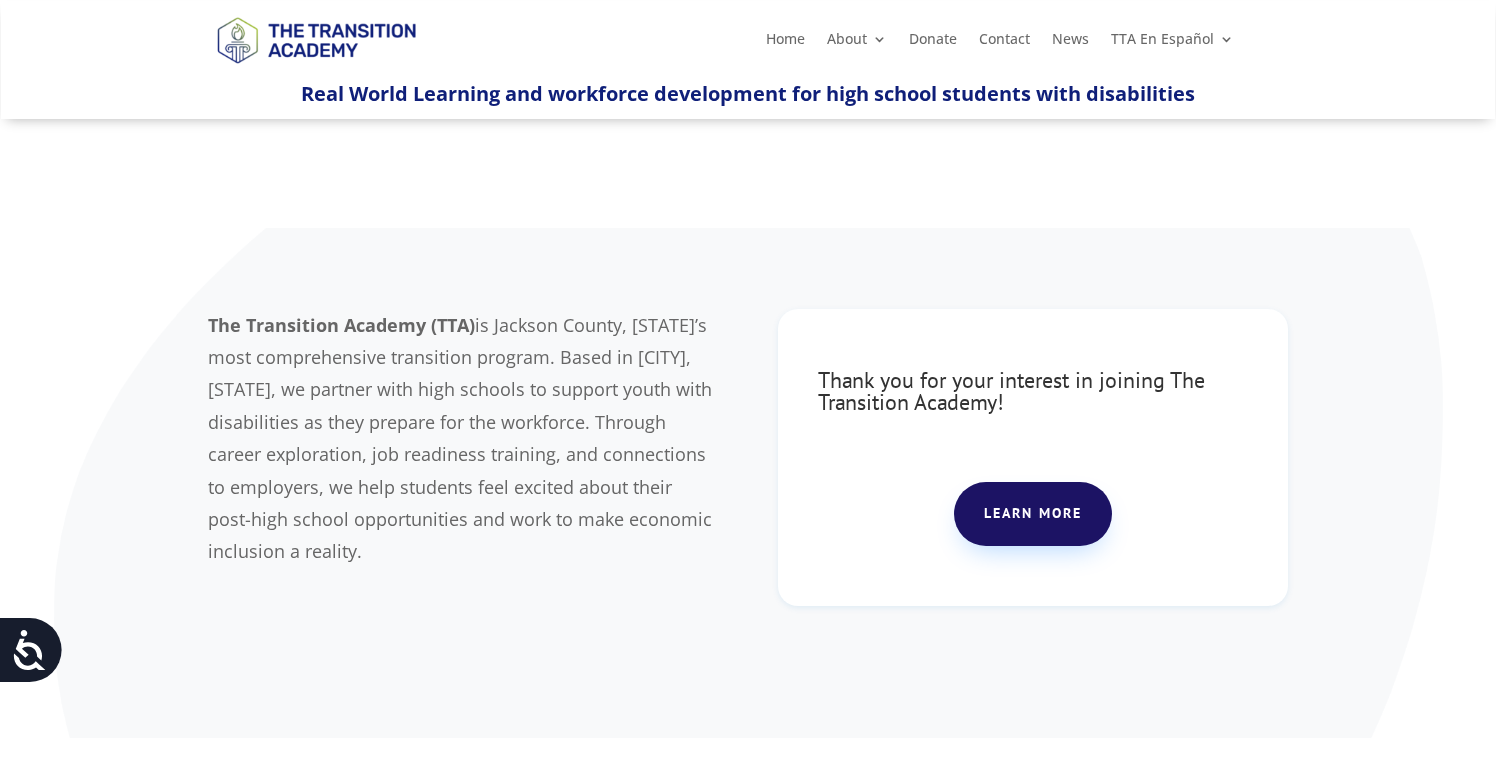 scroll, scrollTop: 0, scrollLeft: 0, axis: both 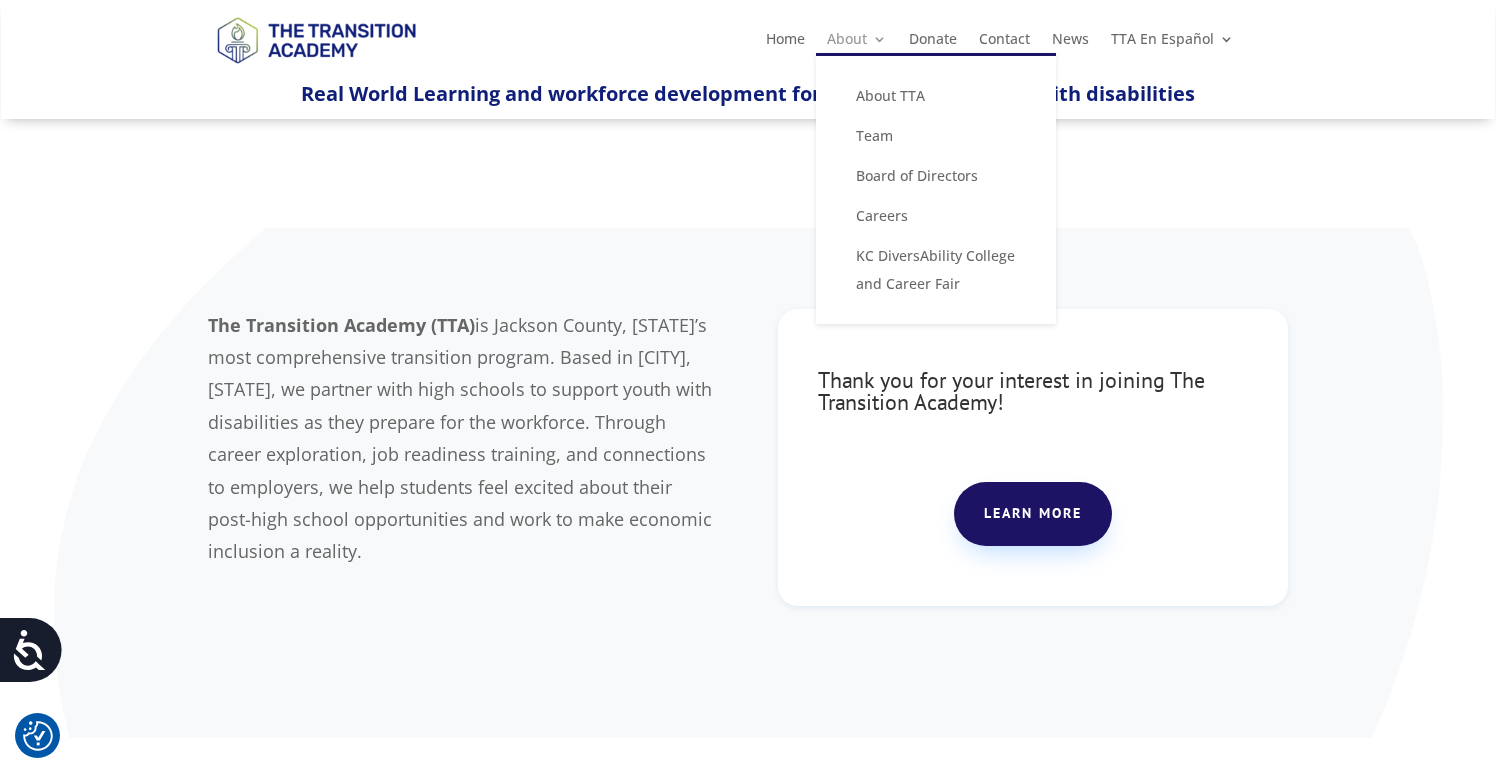 click on "About" at bounding box center (857, 43) 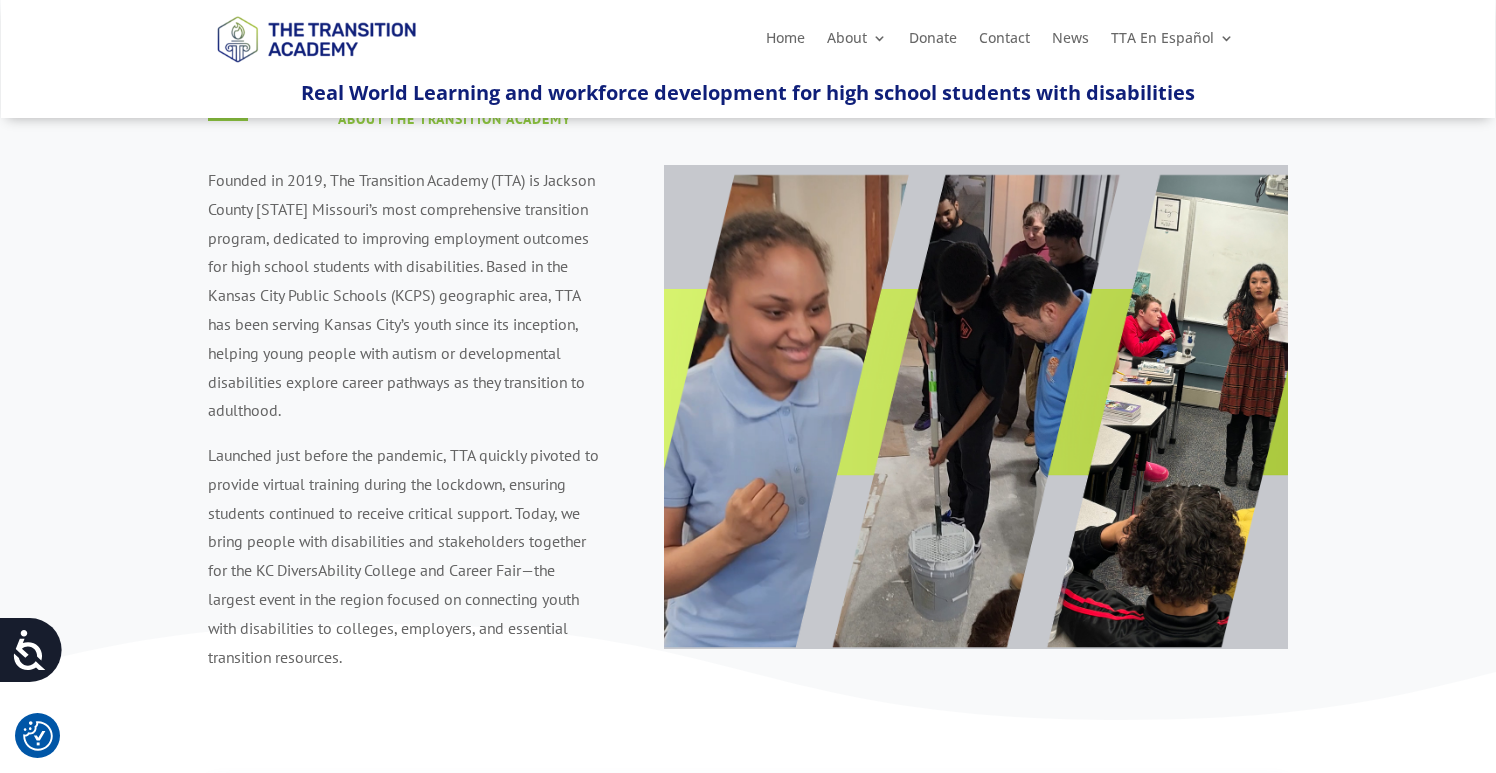 scroll, scrollTop: 140, scrollLeft: 0, axis: vertical 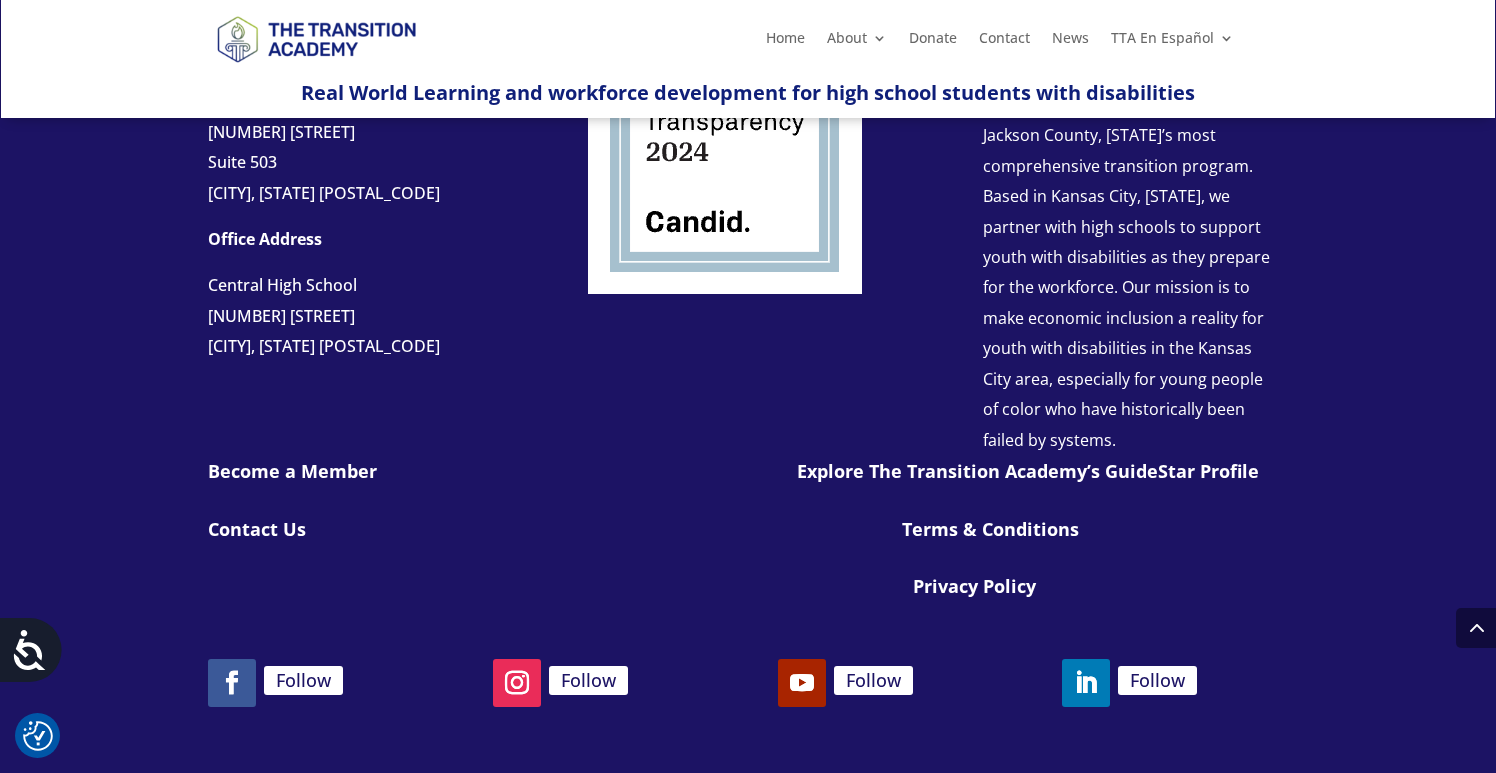 click on "Terms & Conditions" at bounding box center [990, 529] 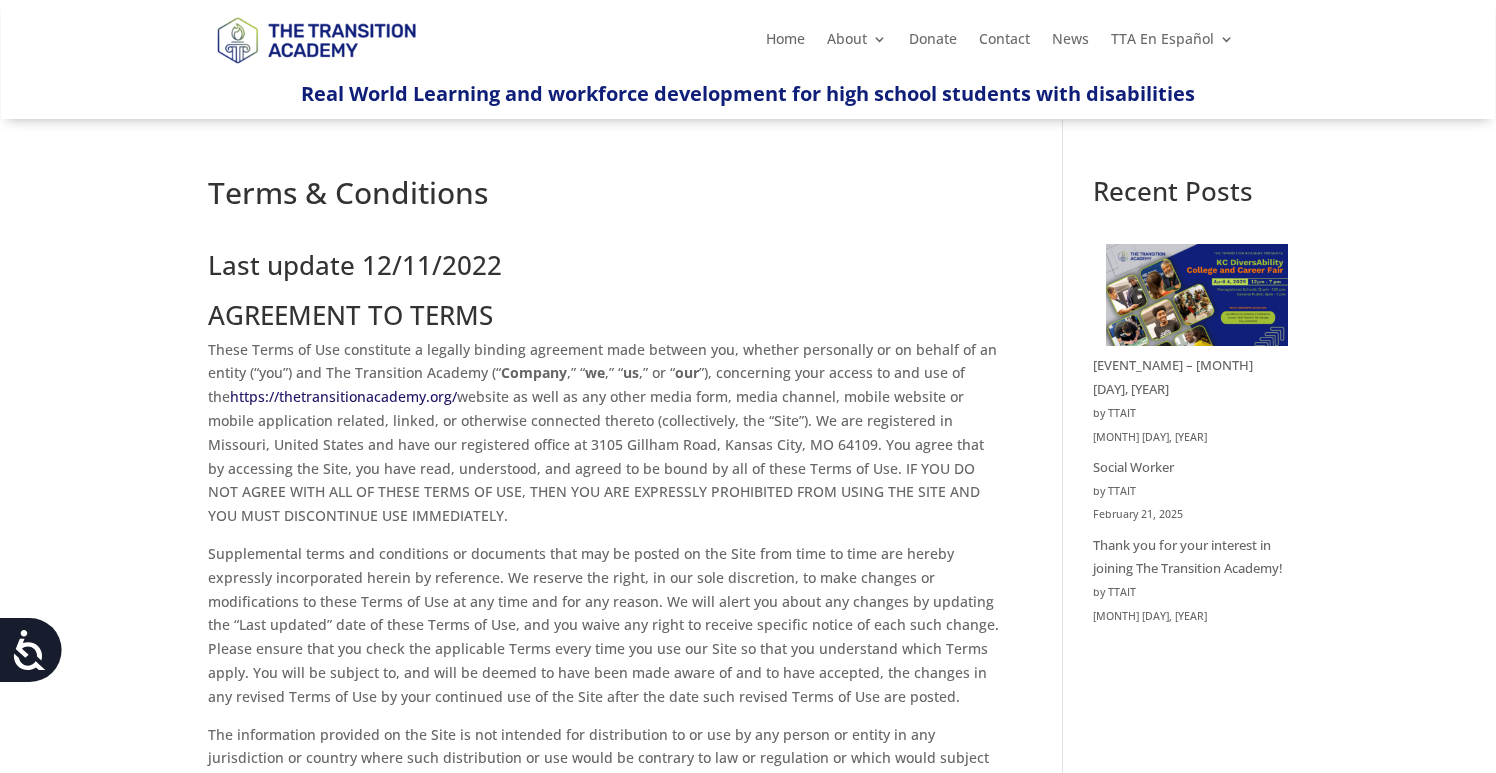 scroll, scrollTop: 0, scrollLeft: 0, axis: both 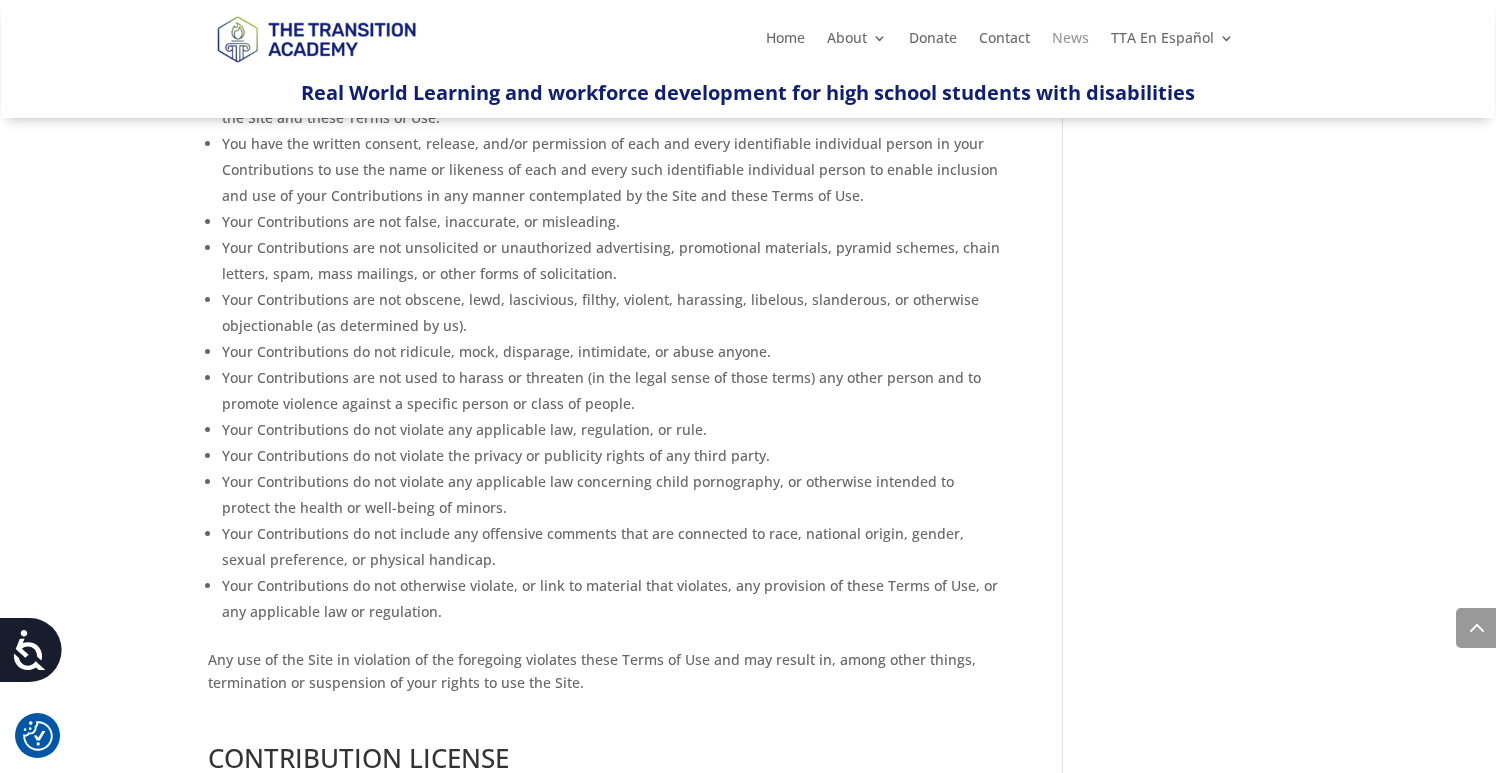 click on "News" at bounding box center (1070, 42) 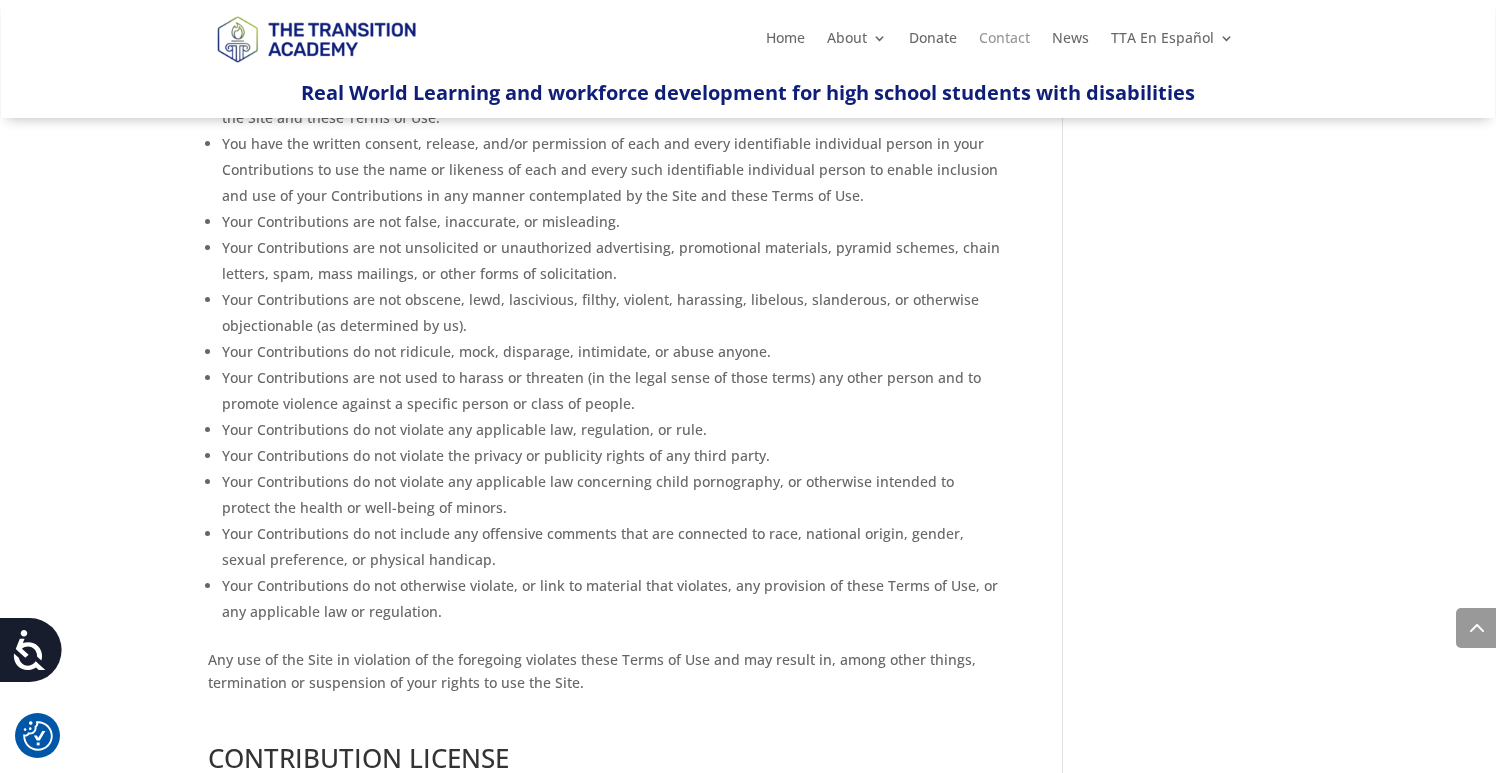click on "Contact" at bounding box center [1004, 42] 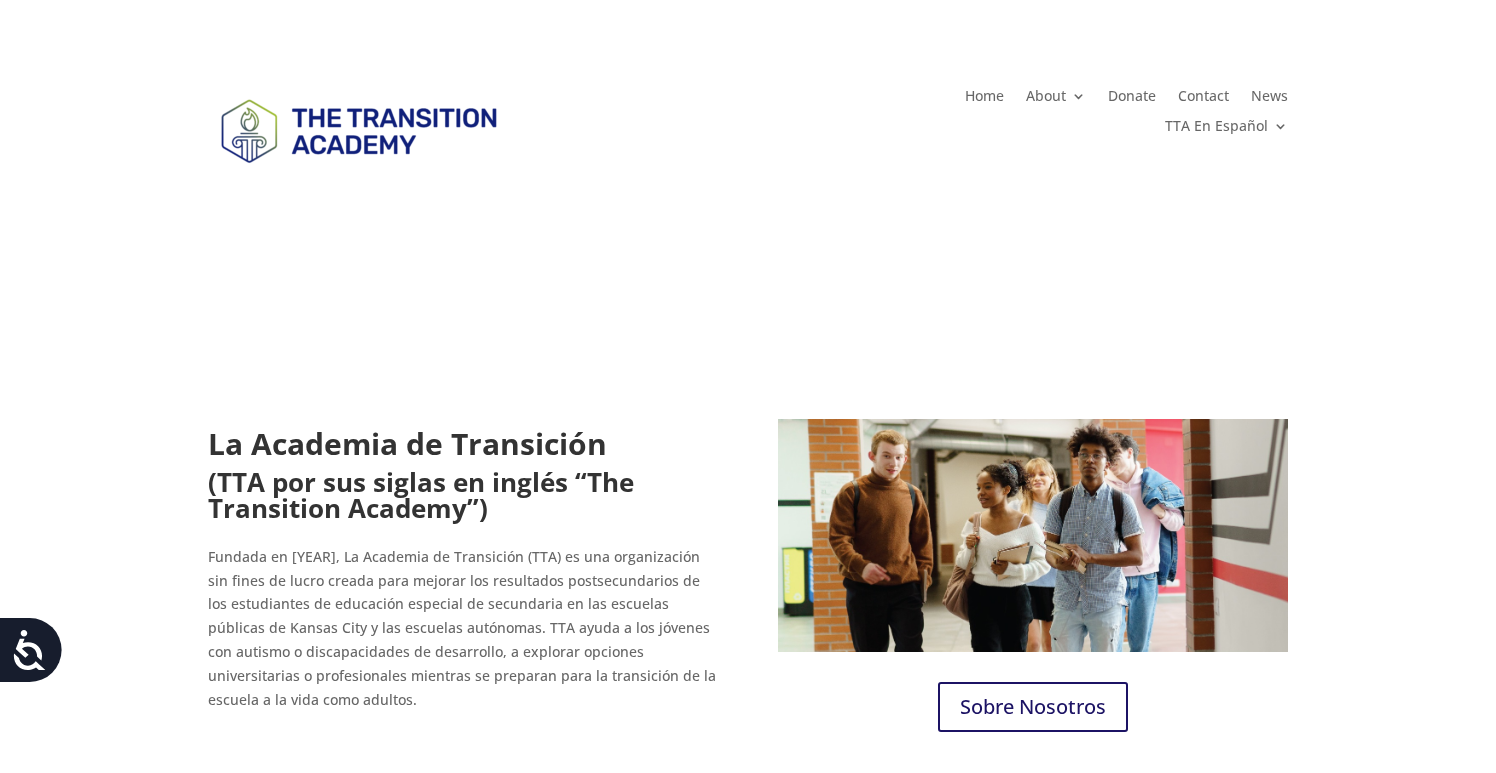 scroll, scrollTop: 0, scrollLeft: 0, axis: both 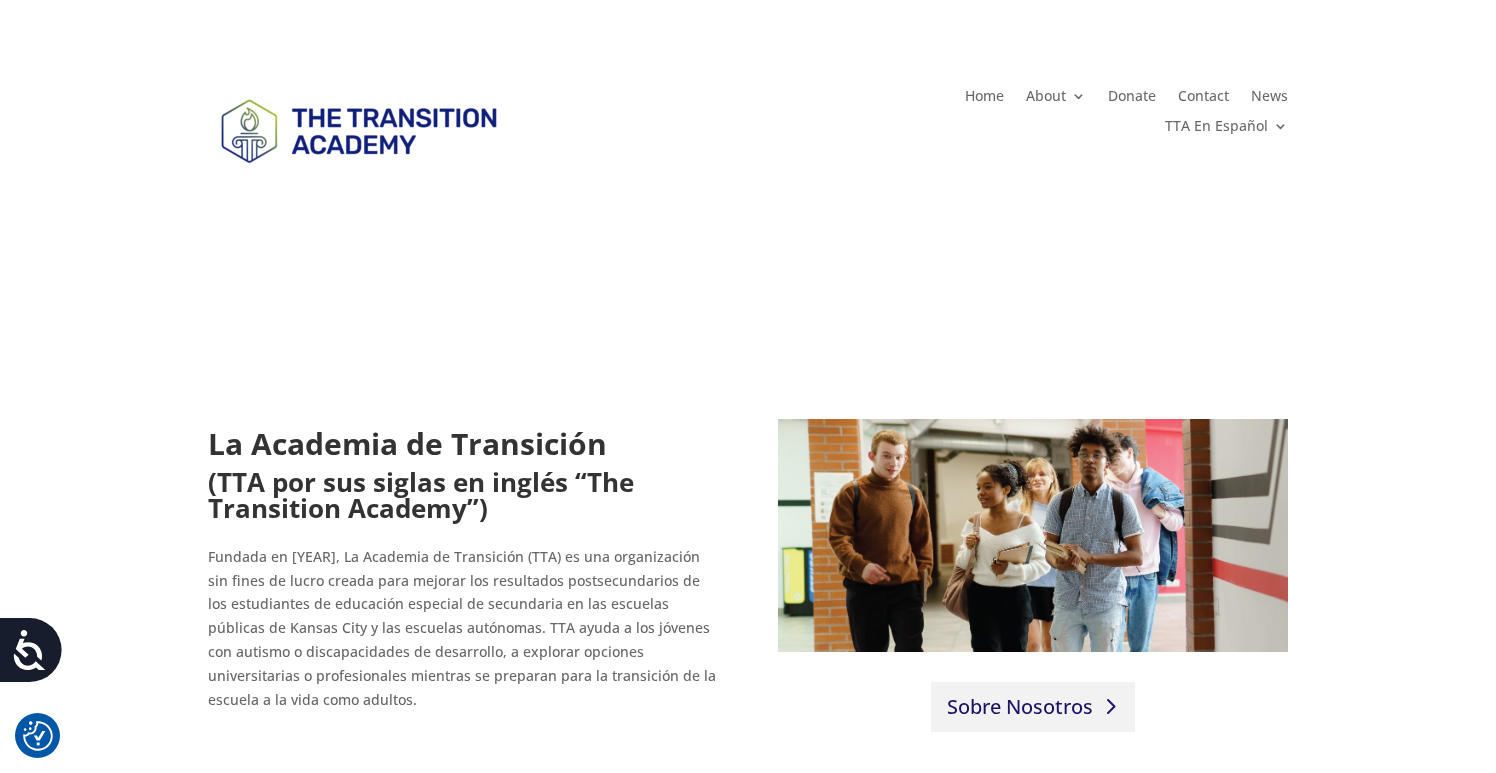 click on "Sobre Nosotros" at bounding box center [1033, 707] 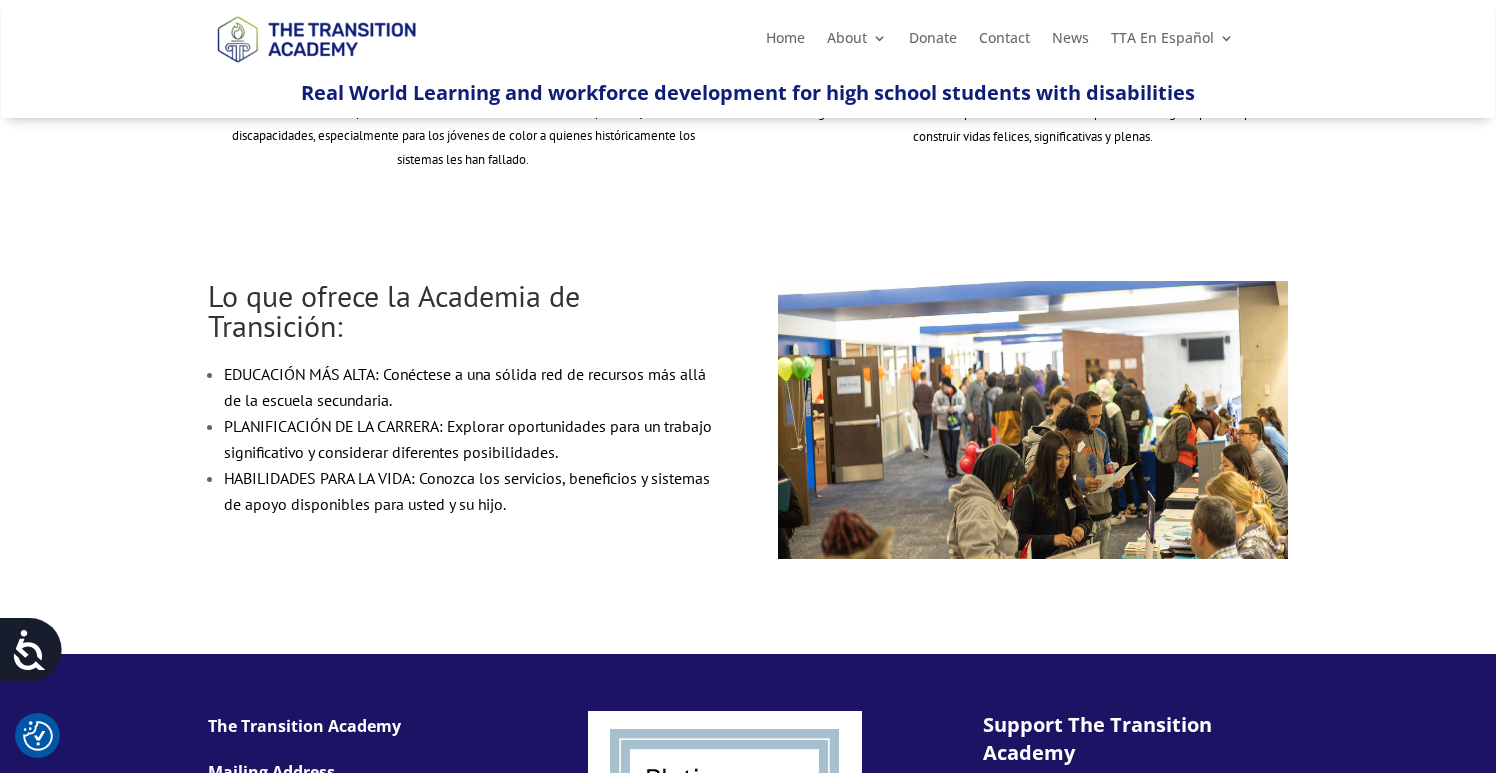 scroll, scrollTop: 413, scrollLeft: 1, axis: both 